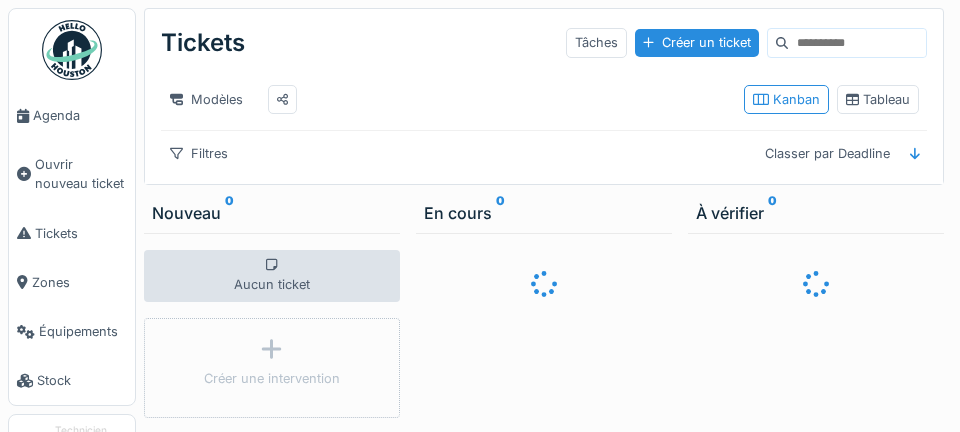 scroll, scrollTop: 0, scrollLeft: 0, axis: both 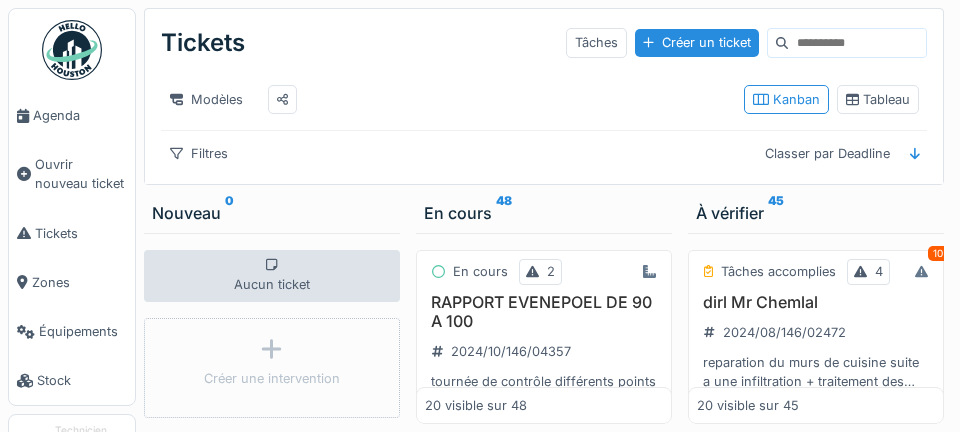 click on "Agenda" at bounding box center [72, 115] 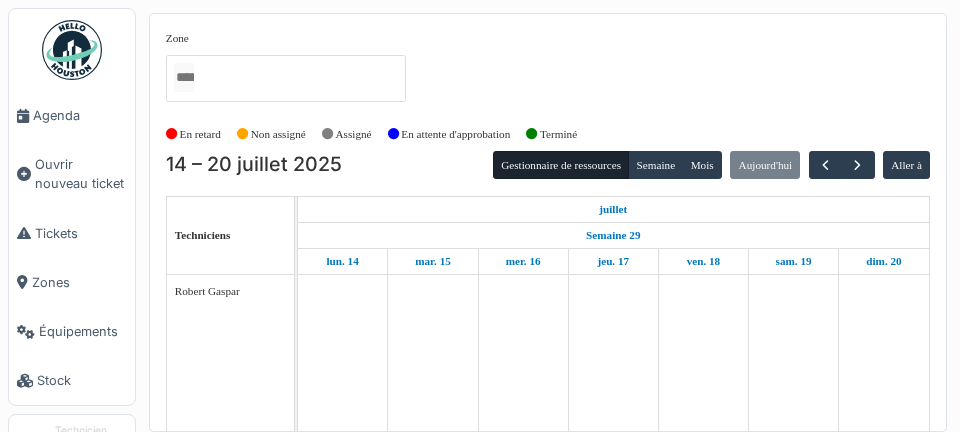 scroll, scrollTop: 0, scrollLeft: 0, axis: both 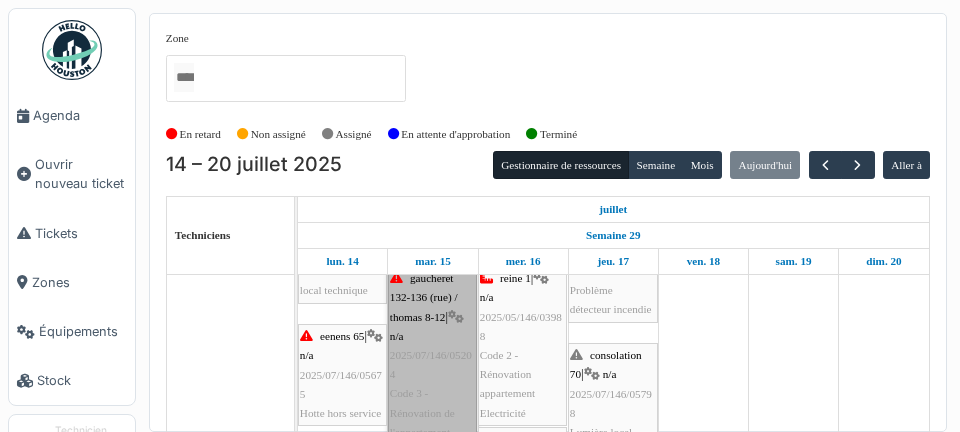 click on "gaucheret 132-136 (rue) / thomas 8-12
|     n/a
2025/07/146/05204
Code 3 - Rénovation de l'appartement  - Electricité" at bounding box center [432, 365] 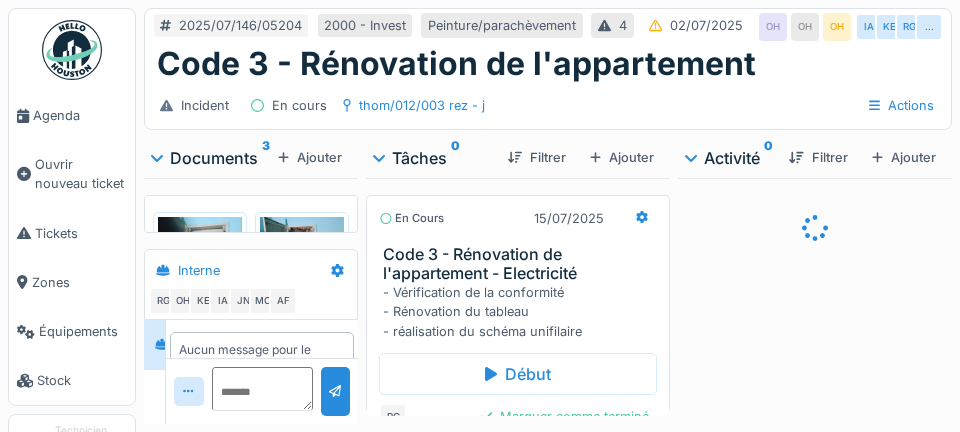 scroll, scrollTop: 0, scrollLeft: 0, axis: both 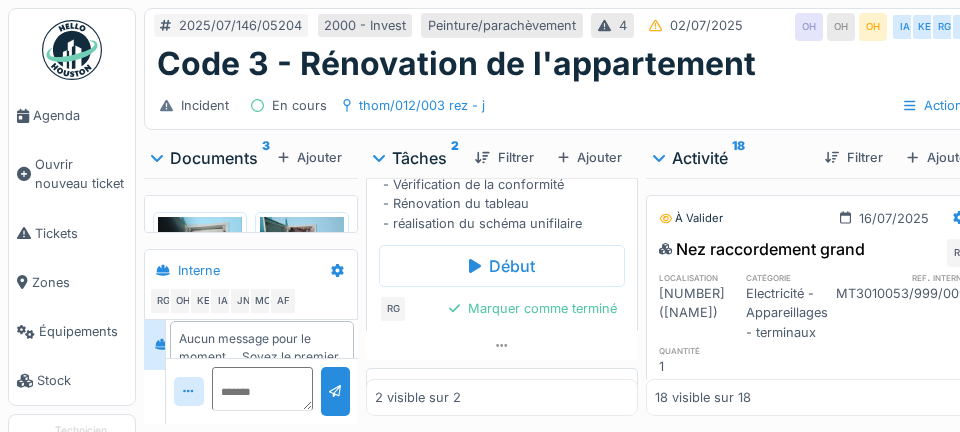 click on "Marquer comme terminé" at bounding box center [533, 308] 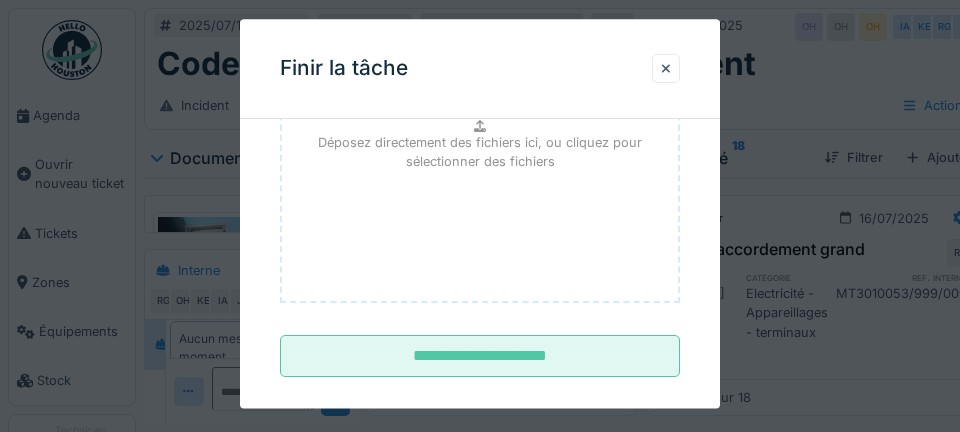 scroll, scrollTop: 307, scrollLeft: 0, axis: vertical 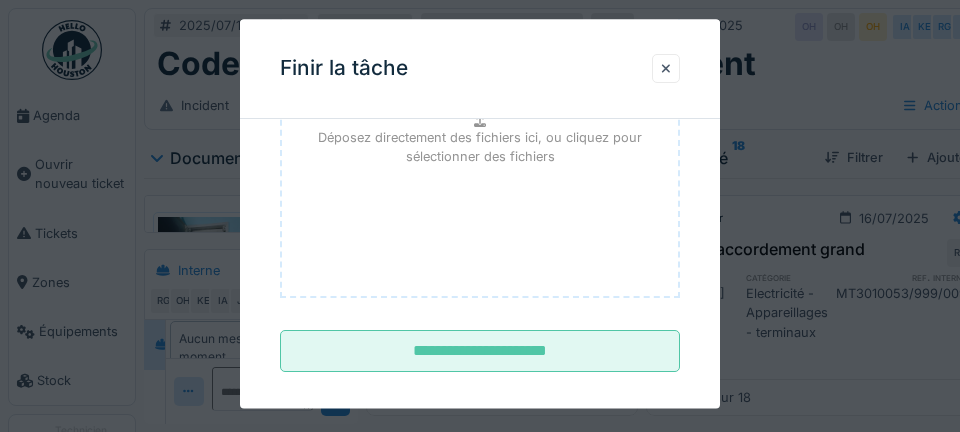 click on "**********" at bounding box center (480, 352) 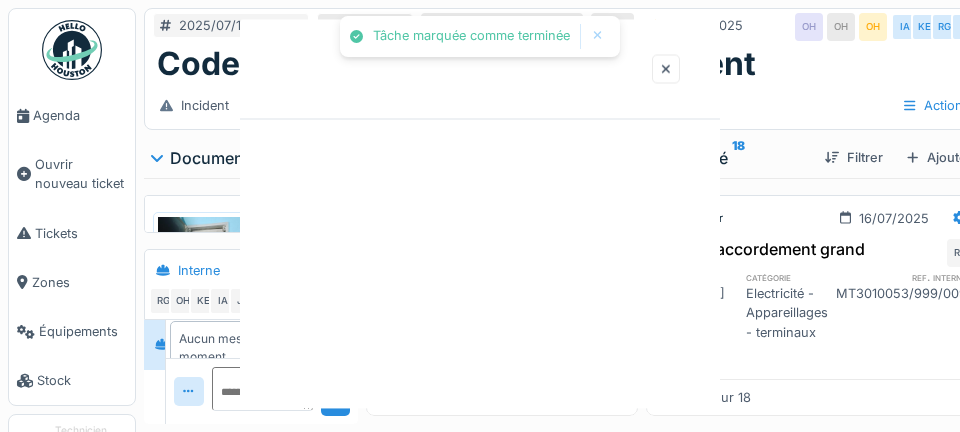 scroll, scrollTop: 0, scrollLeft: 0, axis: both 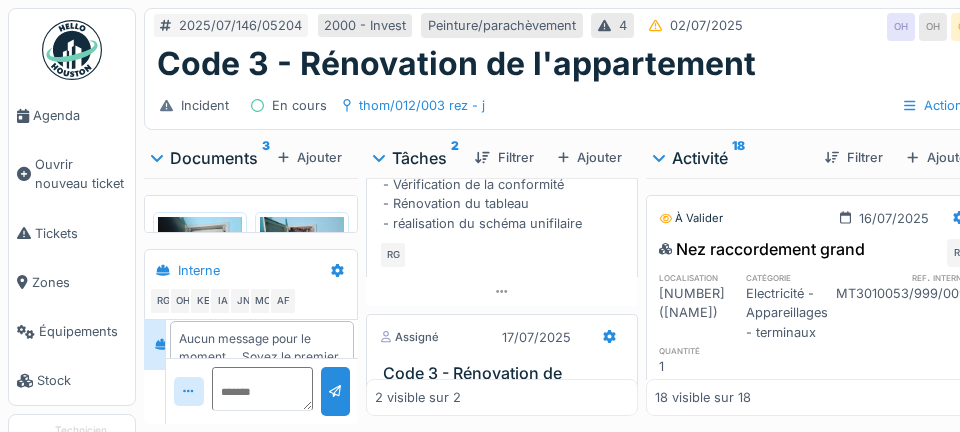 click on "Agenda" at bounding box center (72, 115) 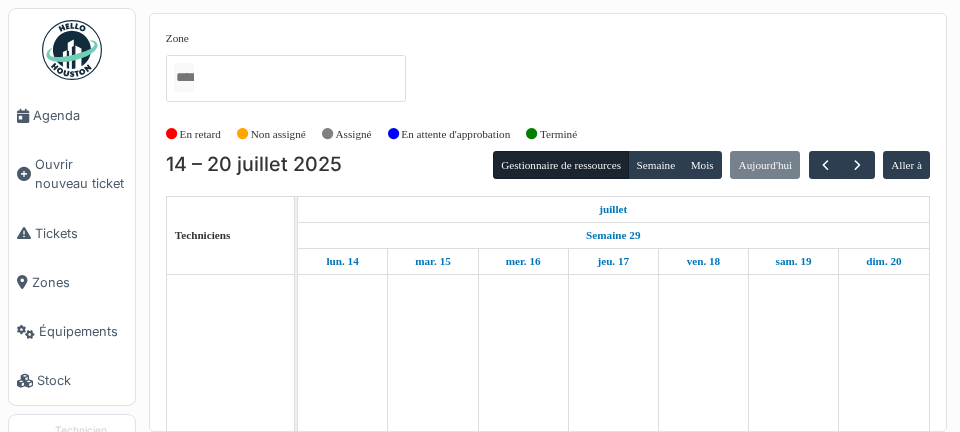 scroll, scrollTop: 0, scrollLeft: 0, axis: both 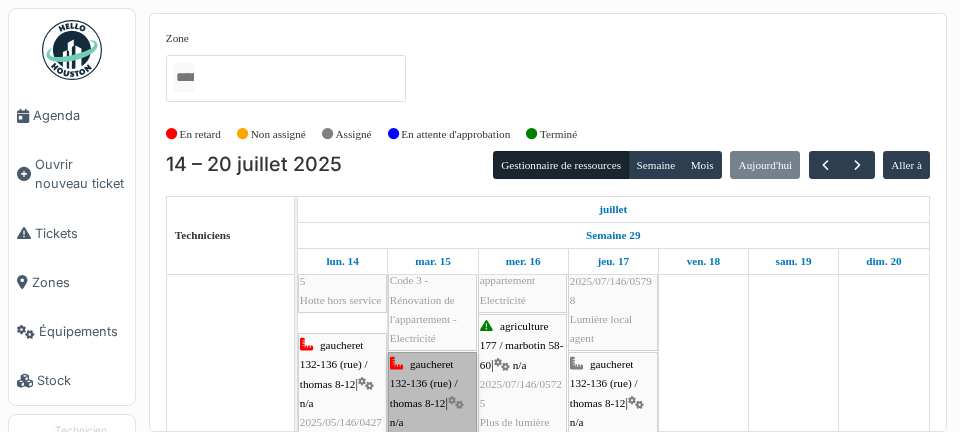 click on "gaucheret 132-136 (rue) / thomas 8-12
|     n/a
2025/06/146/04370
Code 2 - Electricite" at bounding box center (432, 432) 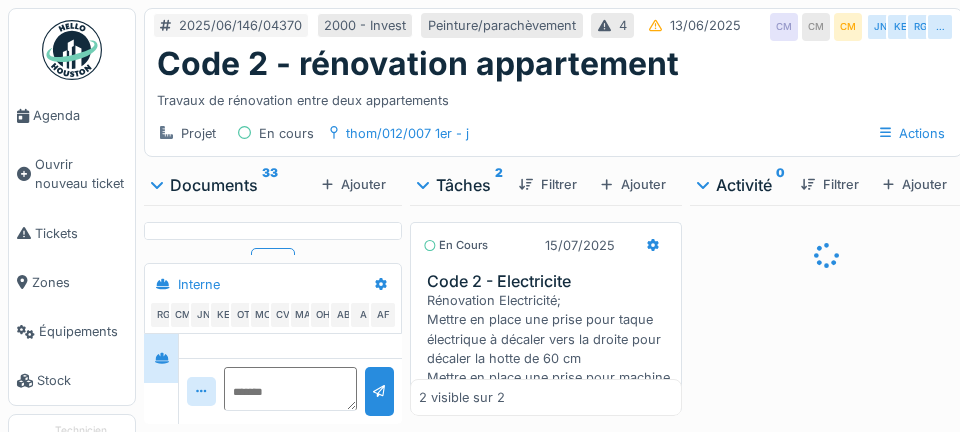 scroll, scrollTop: 0, scrollLeft: 0, axis: both 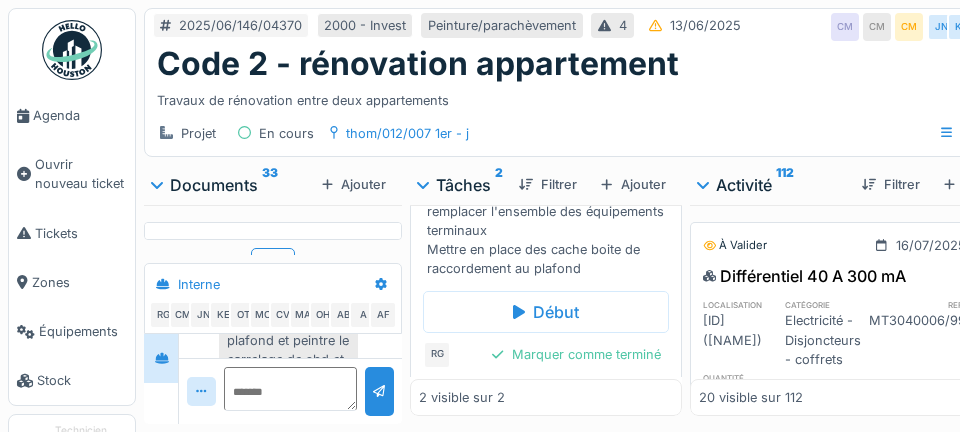 click on "Marquer comme terminé" at bounding box center (576, 354) 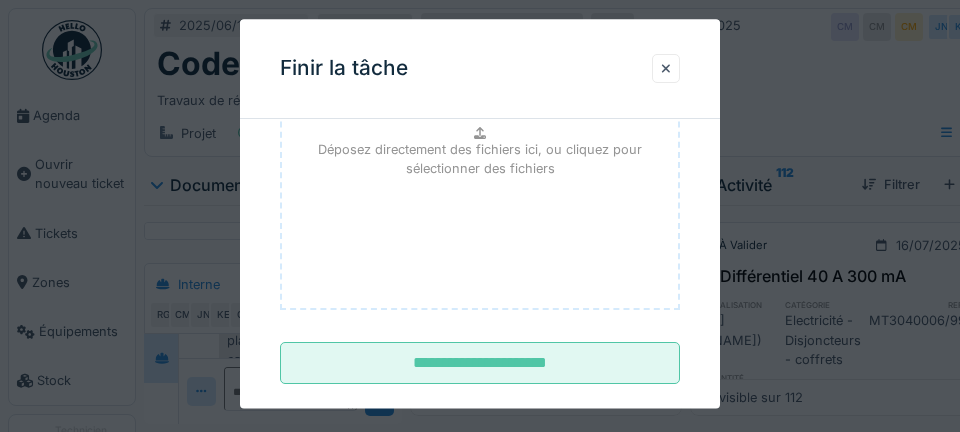 scroll, scrollTop: 328, scrollLeft: 0, axis: vertical 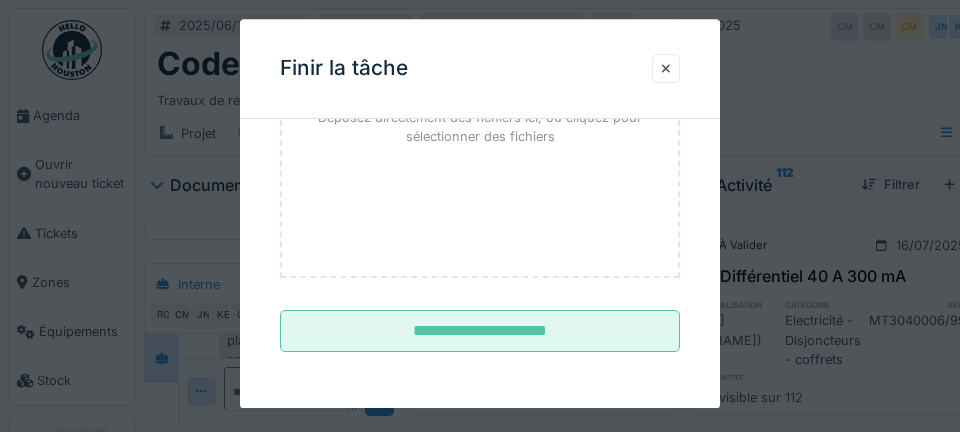 click on "**********" at bounding box center (480, 332) 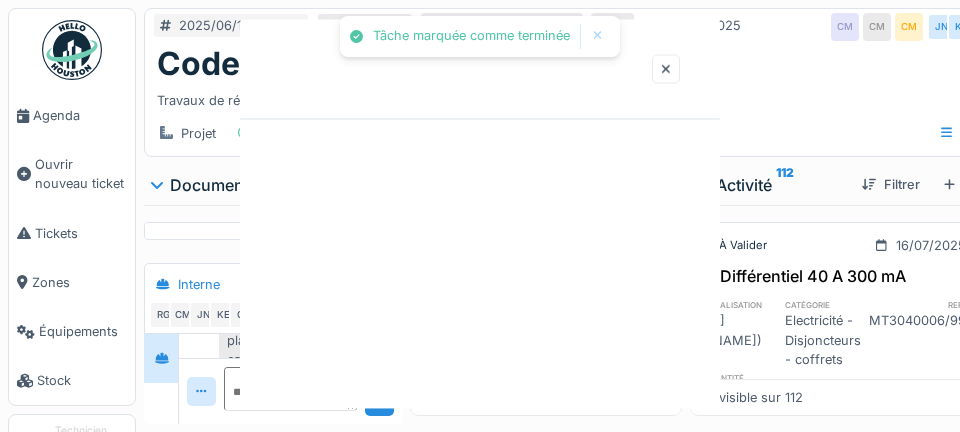 scroll, scrollTop: 0, scrollLeft: 0, axis: both 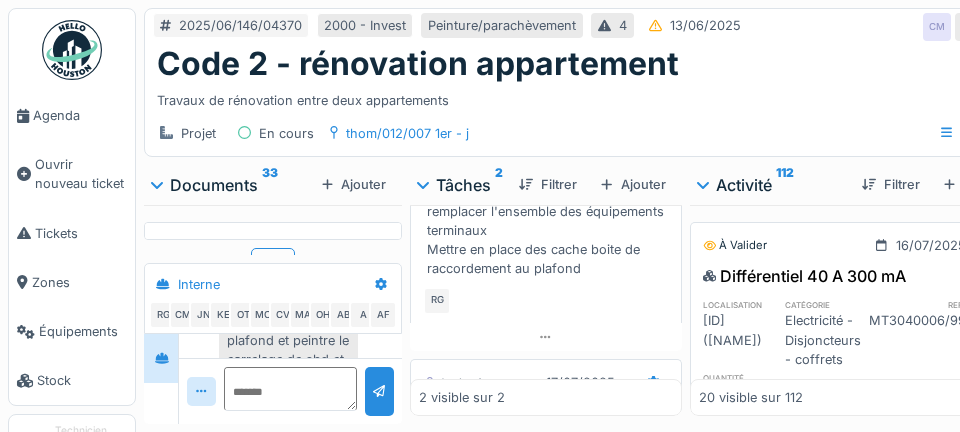 click on "Agenda" at bounding box center [80, 115] 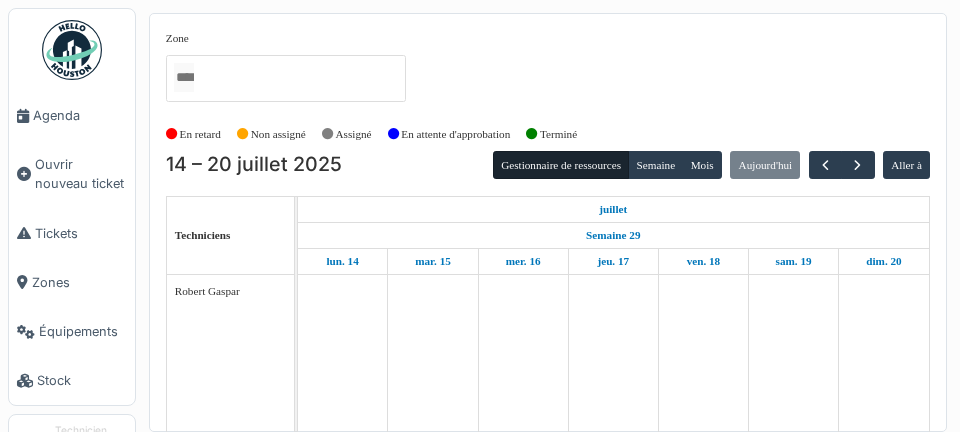 scroll, scrollTop: 0, scrollLeft: 0, axis: both 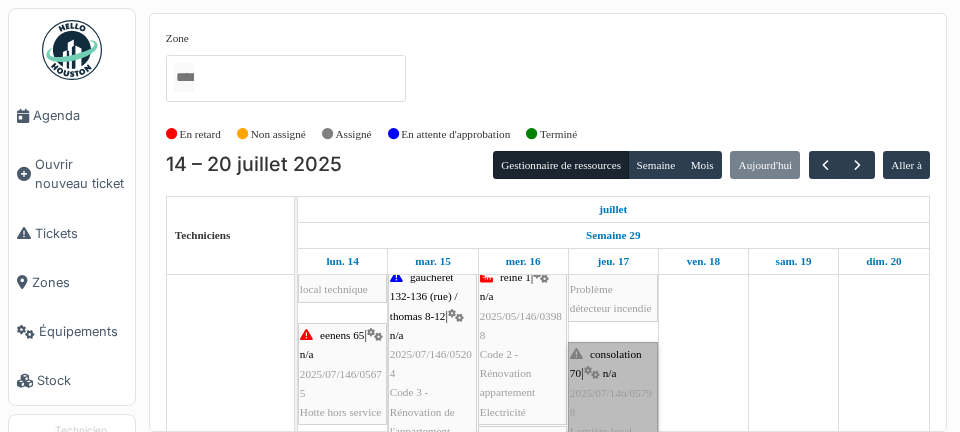 click on "consolation 70
|     n/a
2025/07/146/05798
Lumière local agent" at bounding box center (613, 402) 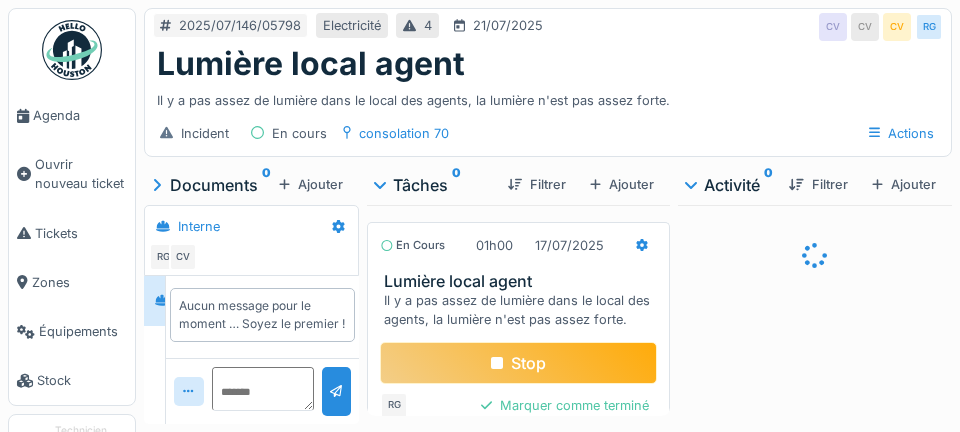 scroll, scrollTop: 0, scrollLeft: 0, axis: both 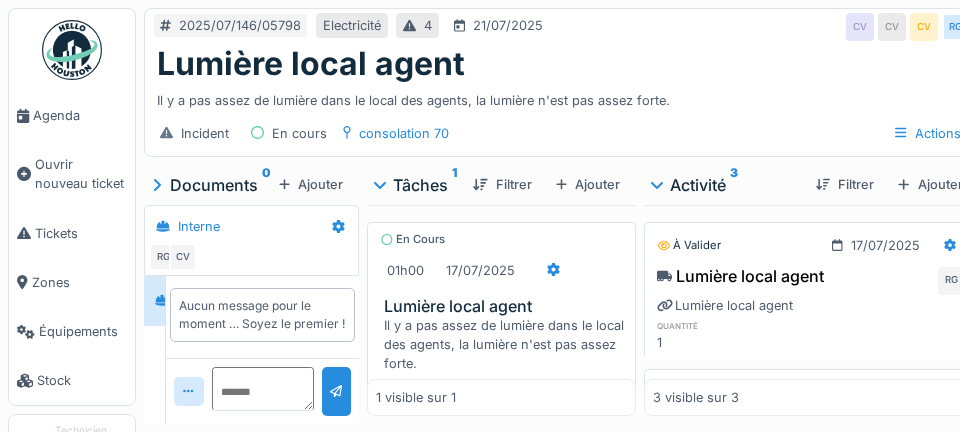 click on "Stop" at bounding box center (501, 407) 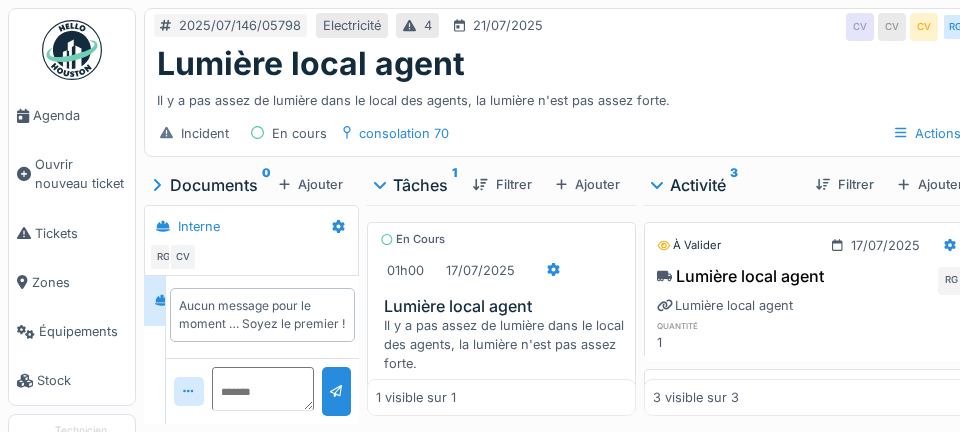 scroll, scrollTop: 34, scrollLeft: 0, axis: vertical 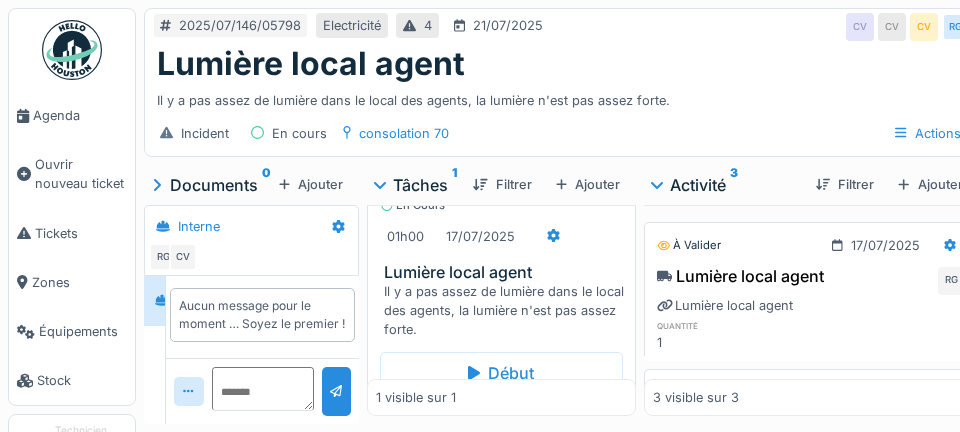 click on "Marquer comme terminé" at bounding box center [531, 415] 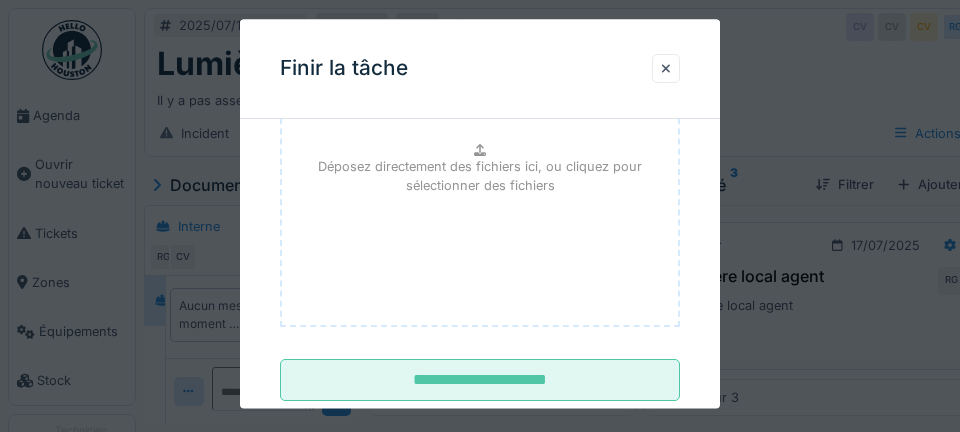 scroll, scrollTop: 280, scrollLeft: 0, axis: vertical 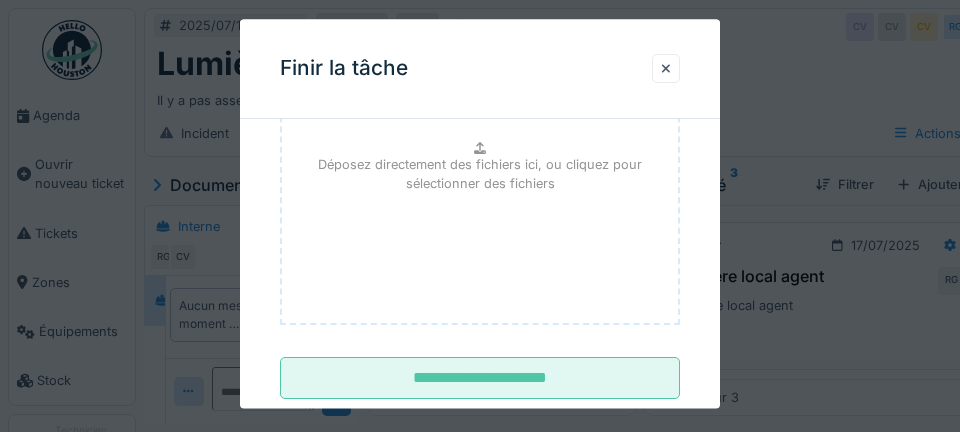 click on "**********" at bounding box center [480, 379] 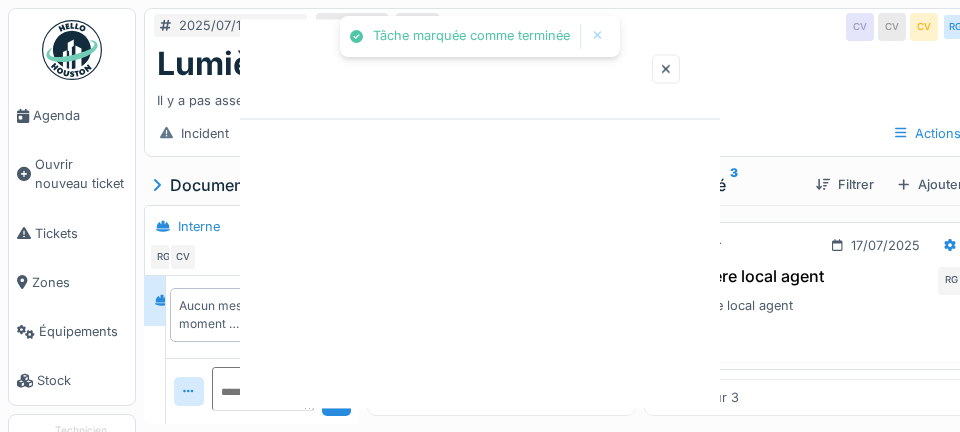 scroll, scrollTop: 0, scrollLeft: 0, axis: both 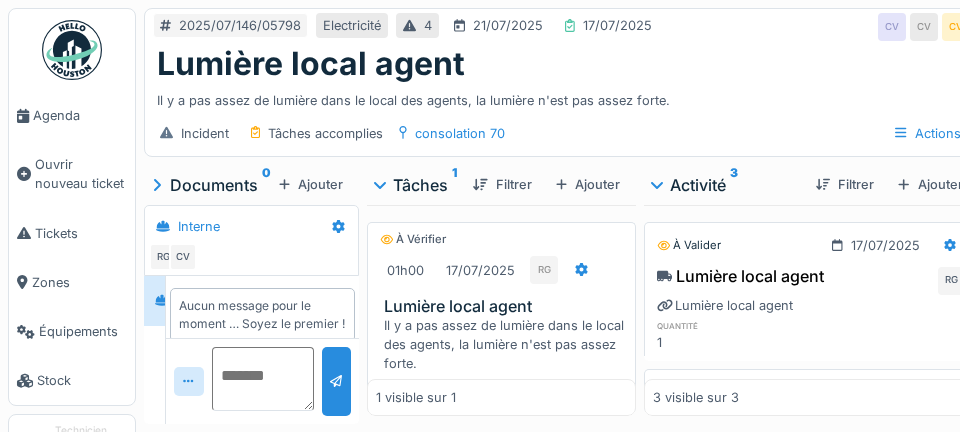 click at bounding box center (263, 379) 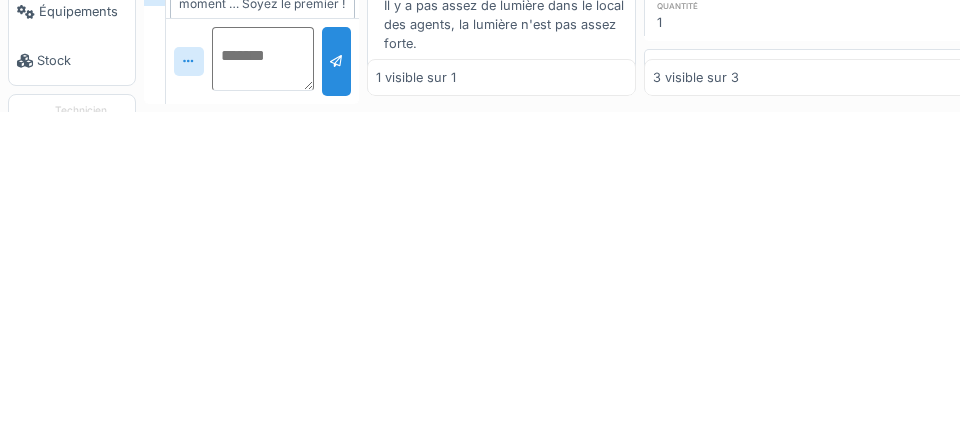 scroll, scrollTop: 96, scrollLeft: 0, axis: vertical 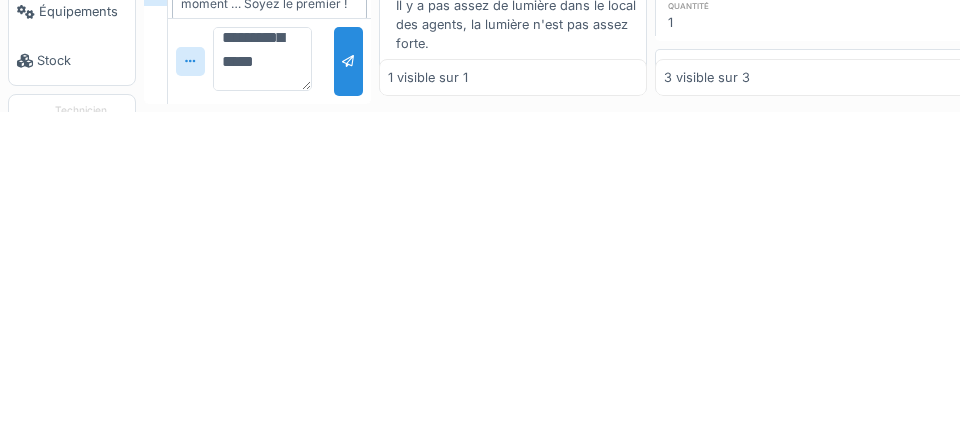 type on "**********" 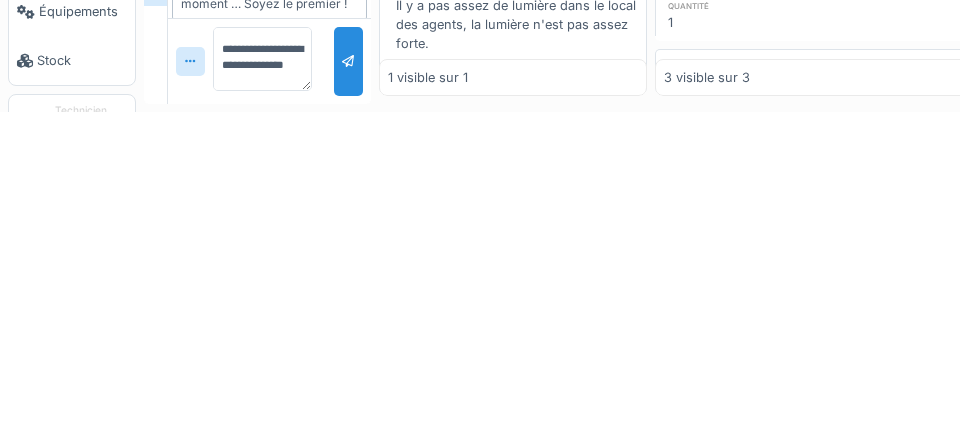 click at bounding box center (348, 381) 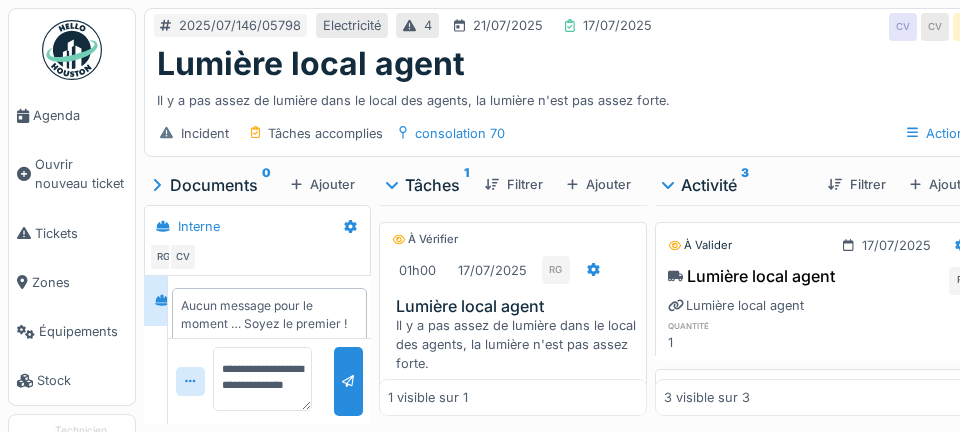 scroll, scrollTop: 0, scrollLeft: 0, axis: both 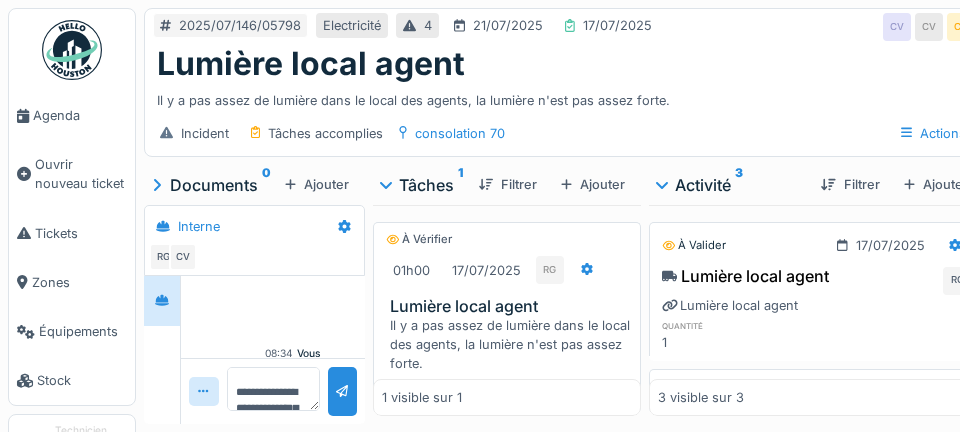 click on "Agenda" at bounding box center [72, 115] 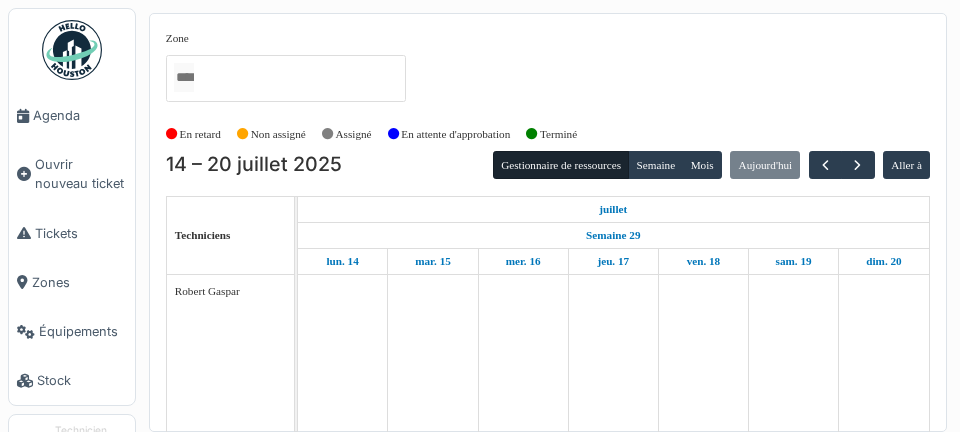 scroll, scrollTop: 0, scrollLeft: 0, axis: both 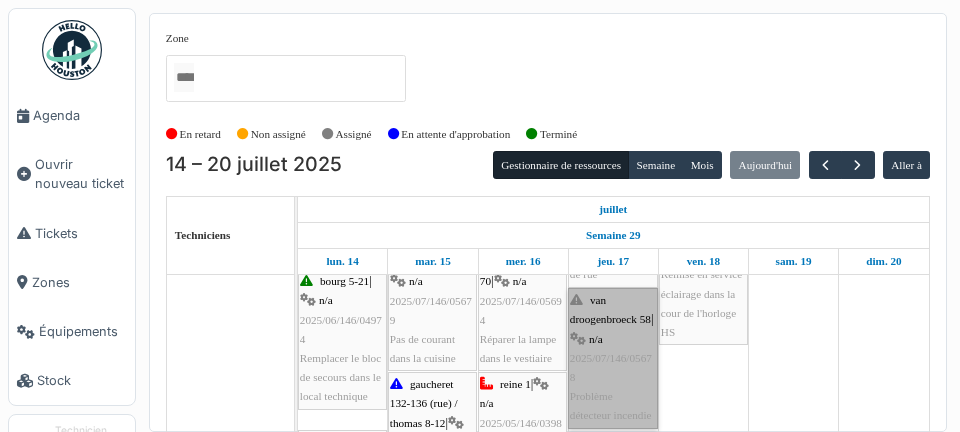 click on "van droogenbroeck 58
|     n/a
2025/07/146/05678
Problème détecteur incendie" at bounding box center [613, 358] 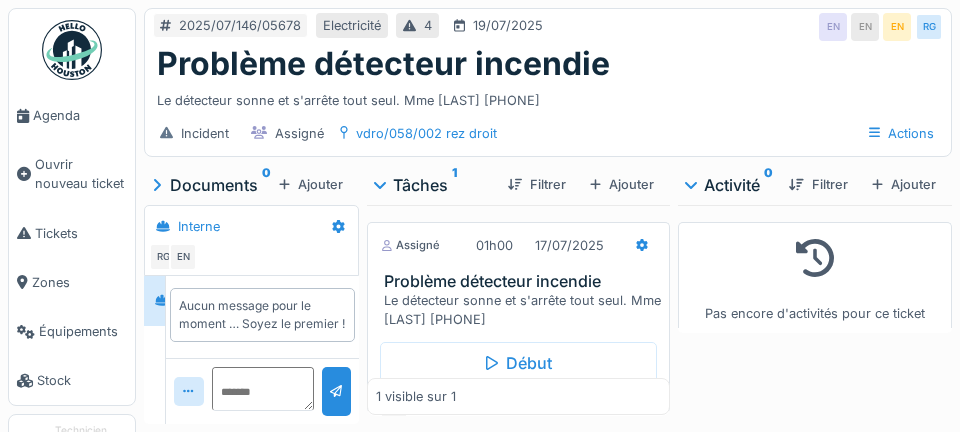 scroll, scrollTop: 0, scrollLeft: 0, axis: both 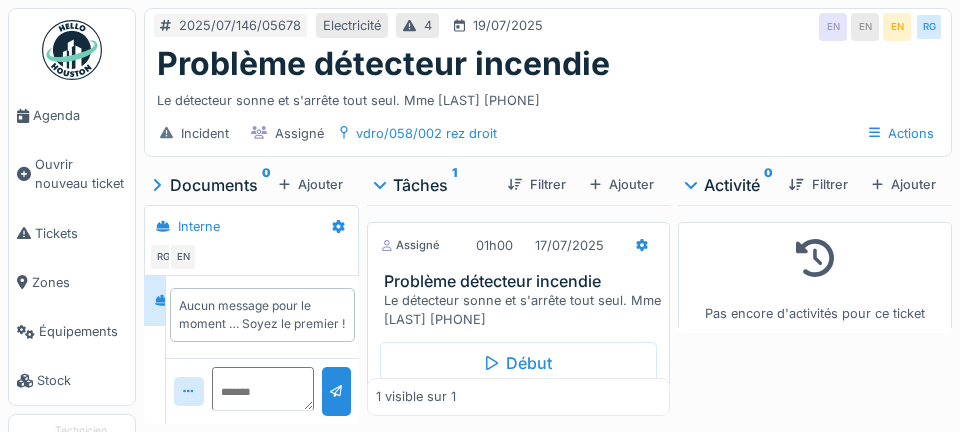 click on "Agenda" at bounding box center (72, 115) 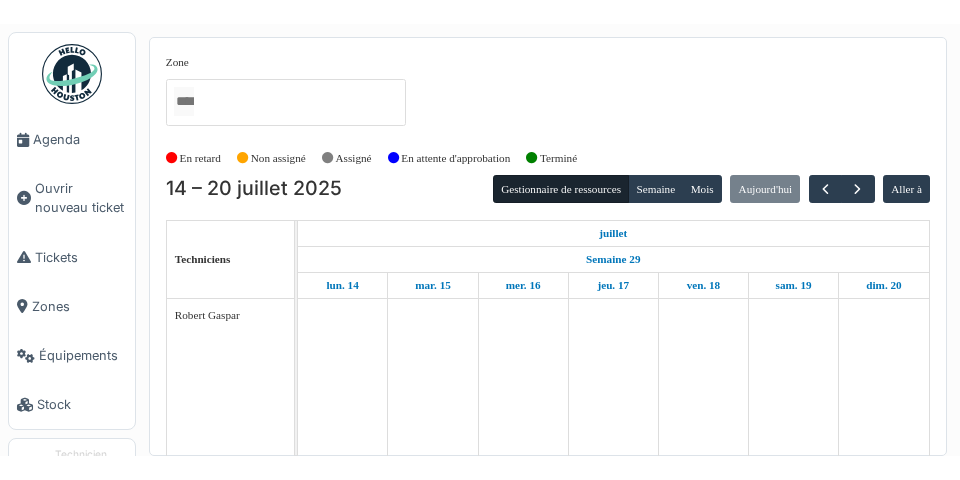 scroll, scrollTop: 0, scrollLeft: 0, axis: both 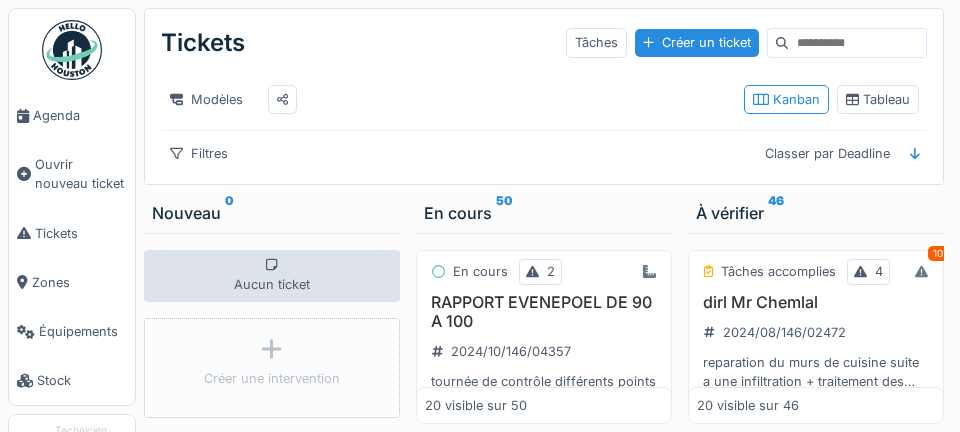 click on "Agenda" at bounding box center (80, 115) 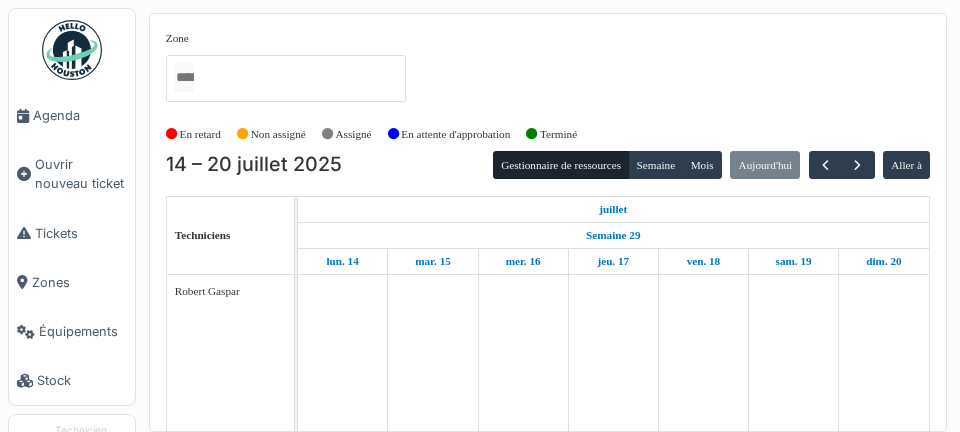 scroll, scrollTop: 0, scrollLeft: 0, axis: both 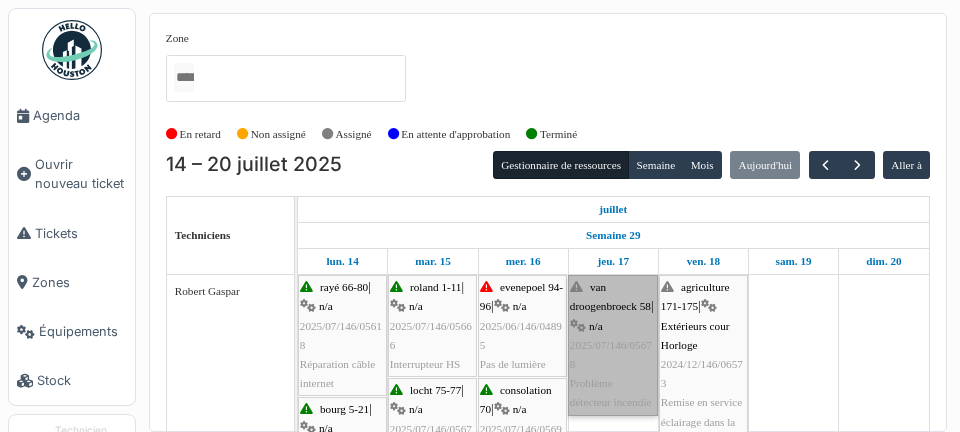click on "van droogenbroeck 58
|     n/a
2025/07/146/05678
Problème détecteur incendie" at bounding box center (613, 345) 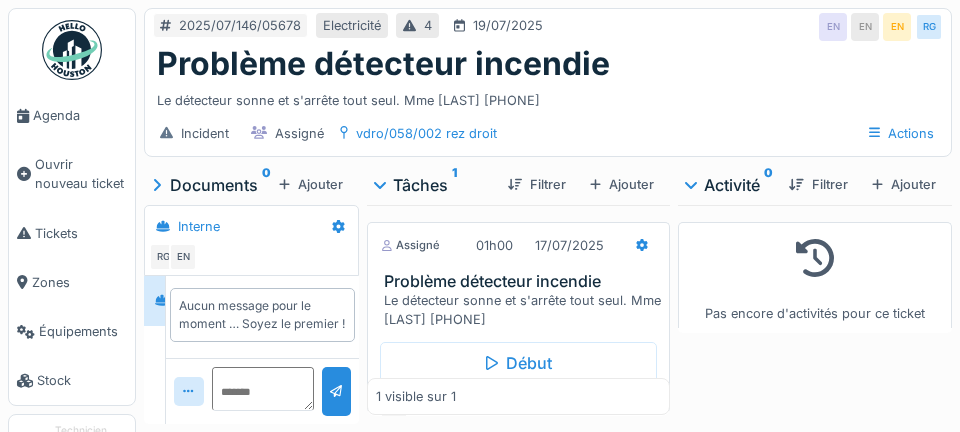scroll, scrollTop: 0, scrollLeft: 0, axis: both 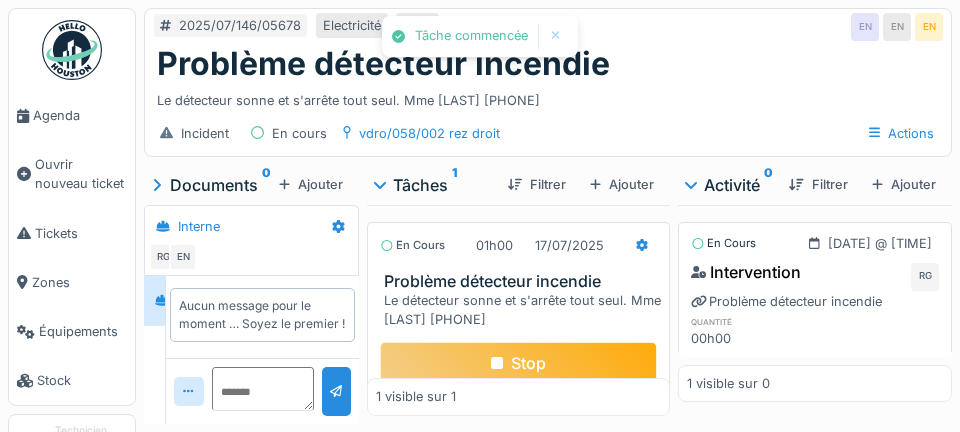 click 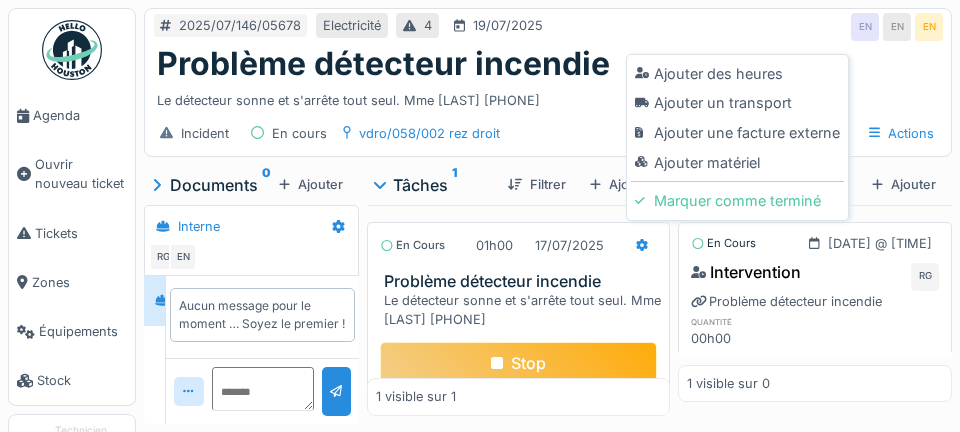 click on "Ajouter un transport" at bounding box center (737, 103) 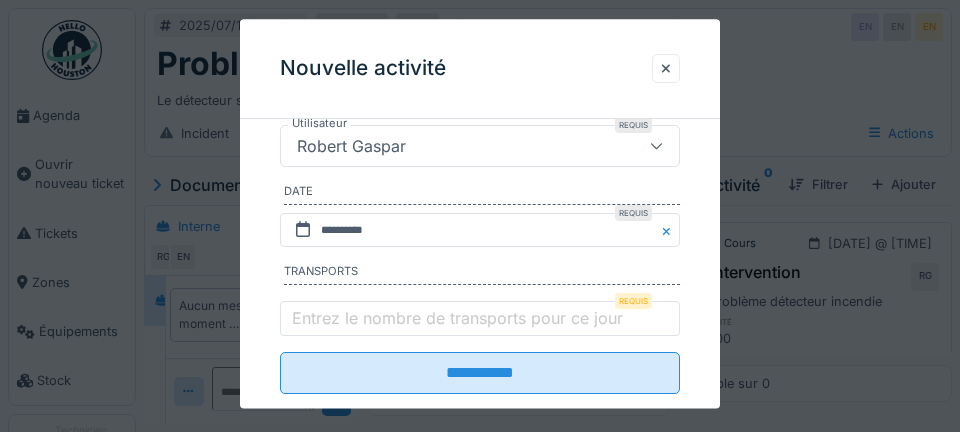 scroll, scrollTop: 379, scrollLeft: 0, axis: vertical 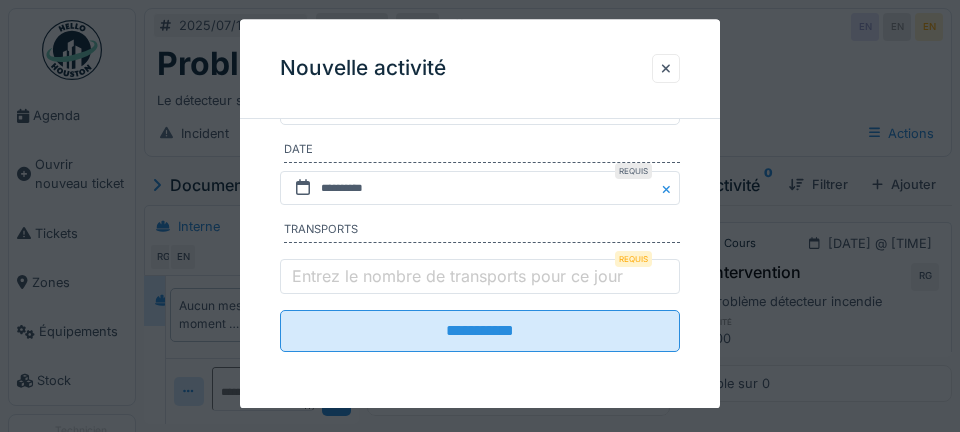 click on "Entrez le nombre de transports pour ce jour" at bounding box center [457, 276] 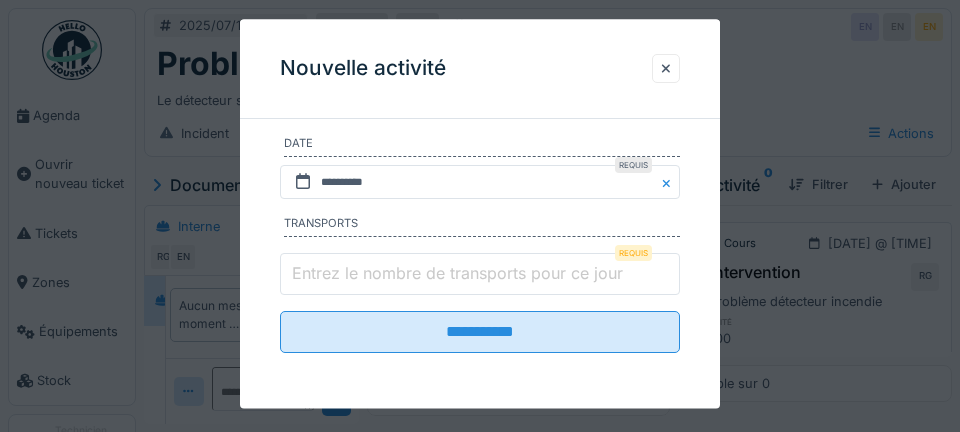 click on "Entrez le nombre de transports pour ce jour" at bounding box center (480, 275) 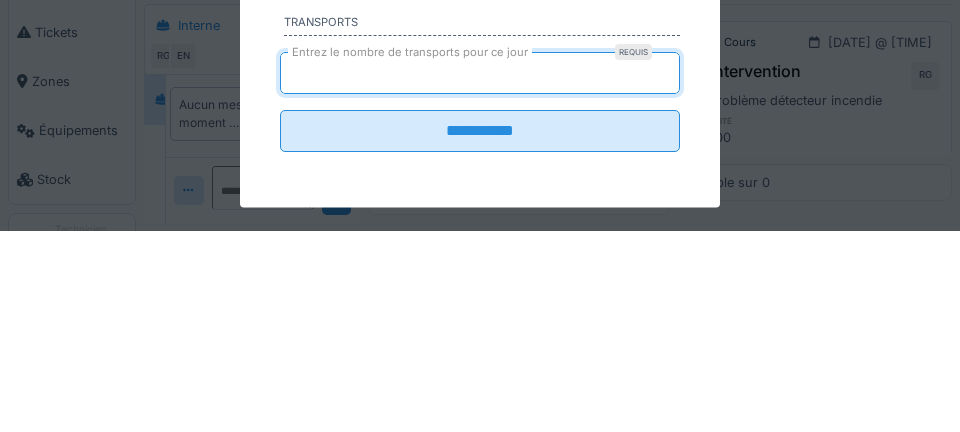 type on "*" 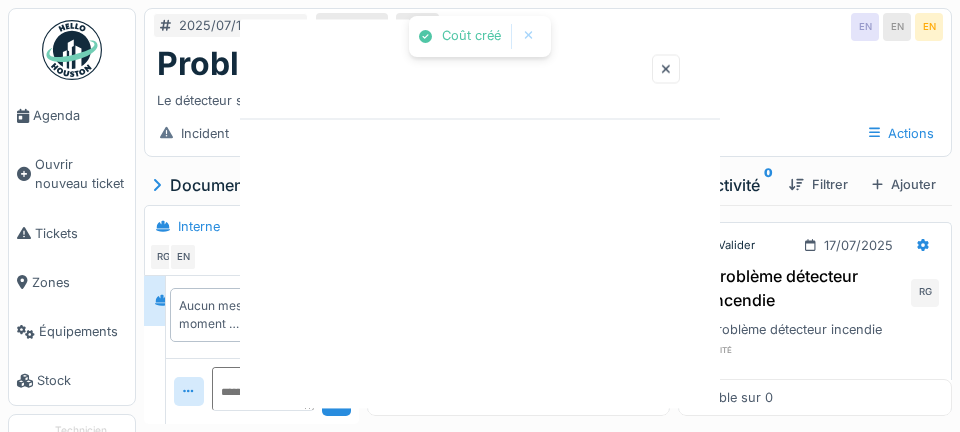 scroll, scrollTop: 0, scrollLeft: 0, axis: both 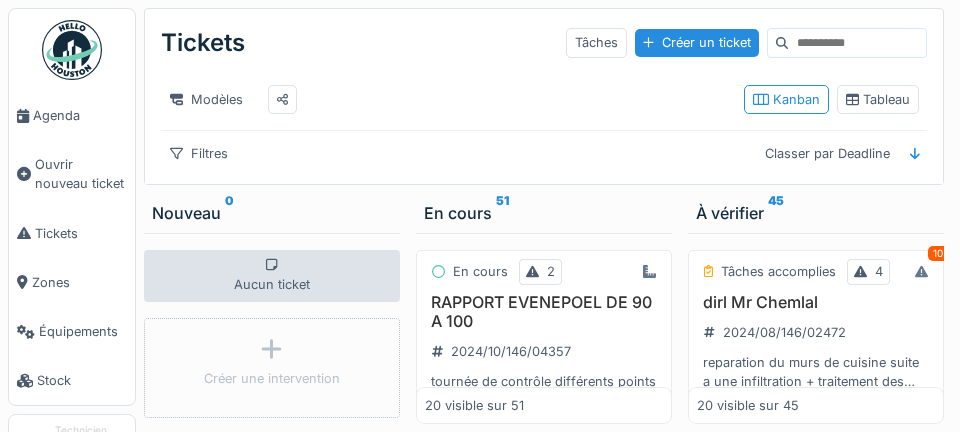 click on "Agenda" at bounding box center (80, 115) 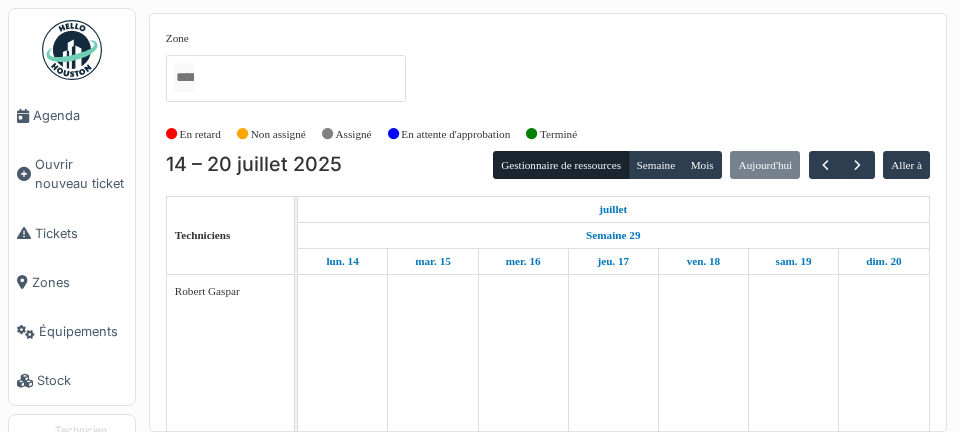 scroll, scrollTop: 0, scrollLeft: 0, axis: both 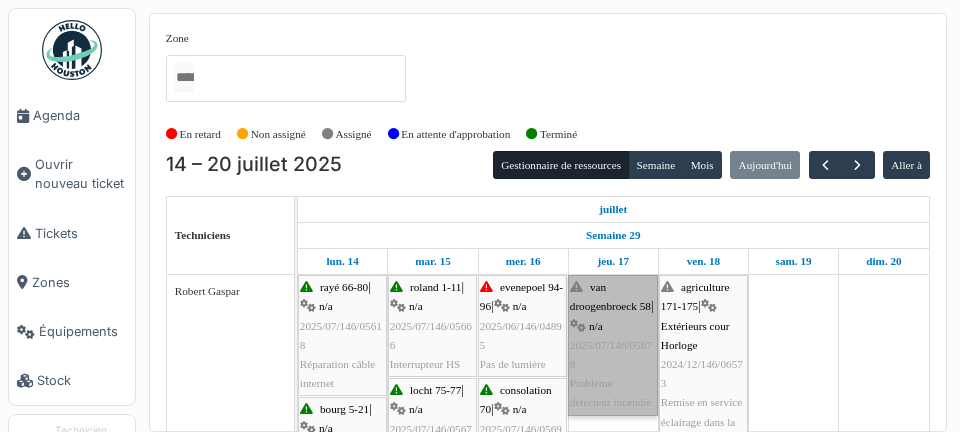 click on "van droogenbroeck 58
|     n/a
2025/07/146/05678
Problème détecteur incendie" at bounding box center (613, 345) 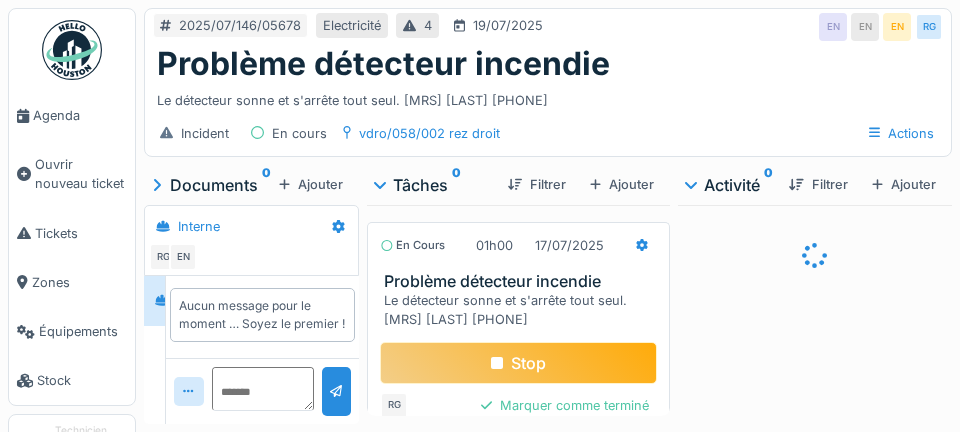 scroll, scrollTop: 0, scrollLeft: 0, axis: both 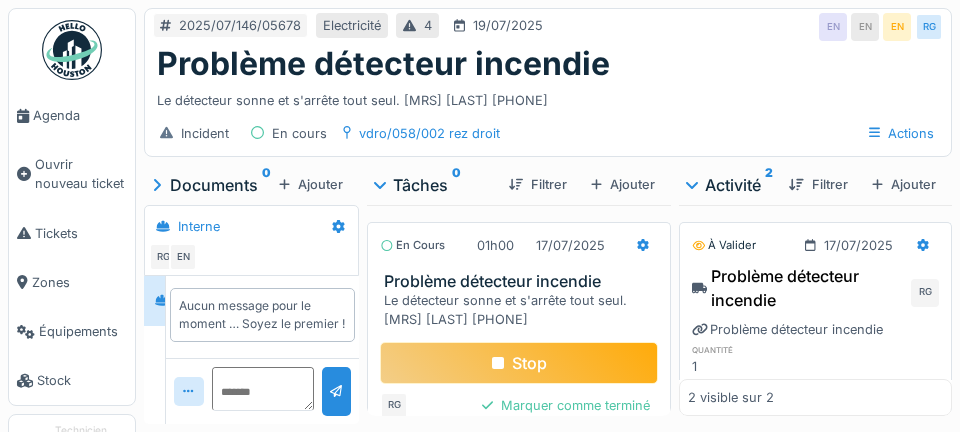 click on "Stop" at bounding box center (519, 363) 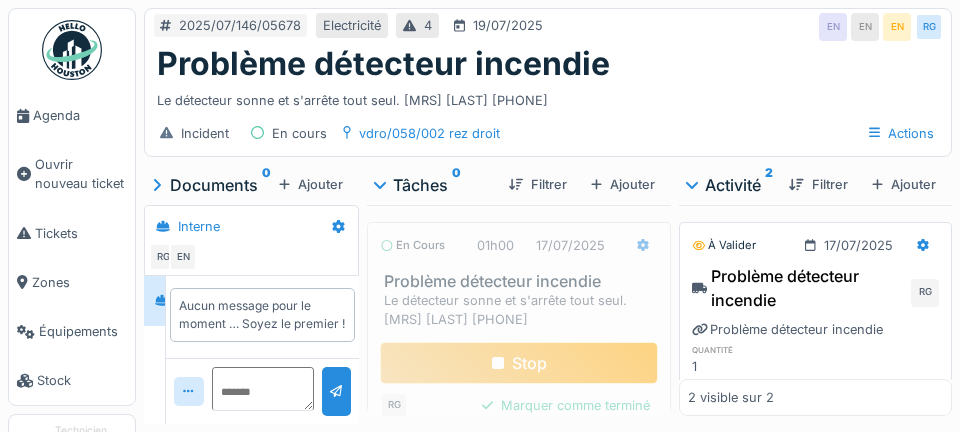 click 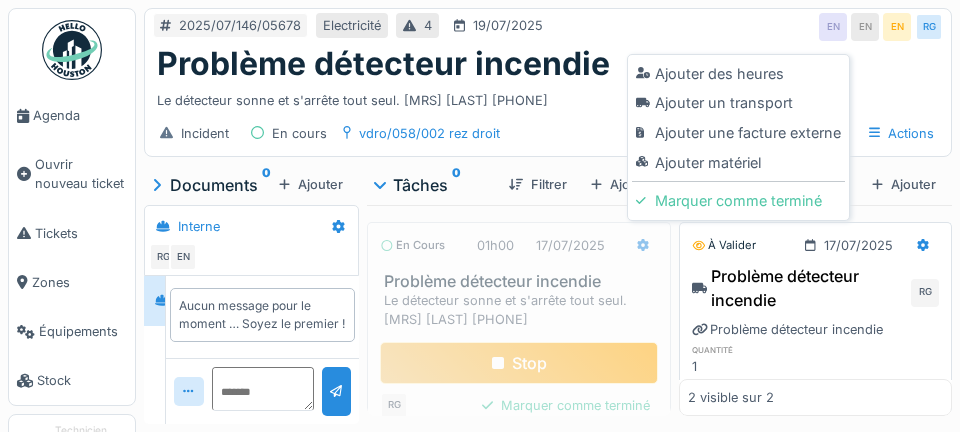click on "Ajouter matériel" at bounding box center [738, 163] 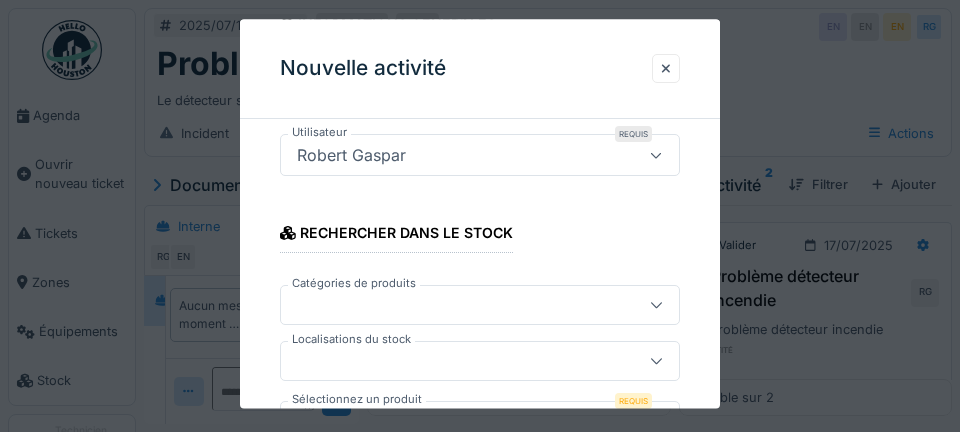 scroll, scrollTop: 284, scrollLeft: 0, axis: vertical 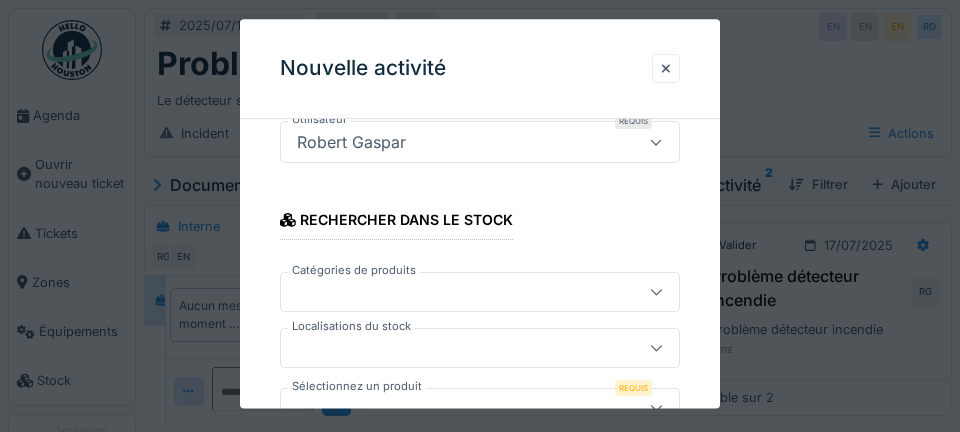 click at bounding box center (460, 348) 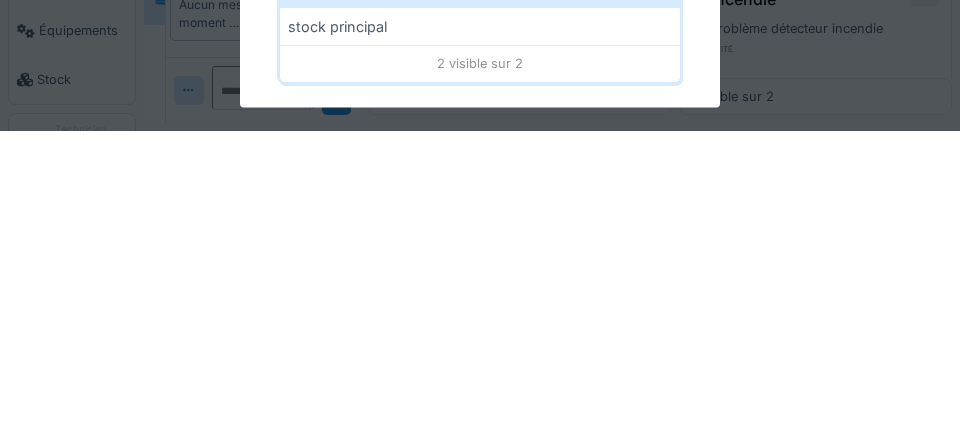 scroll, scrollTop: 438, scrollLeft: 0, axis: vertical 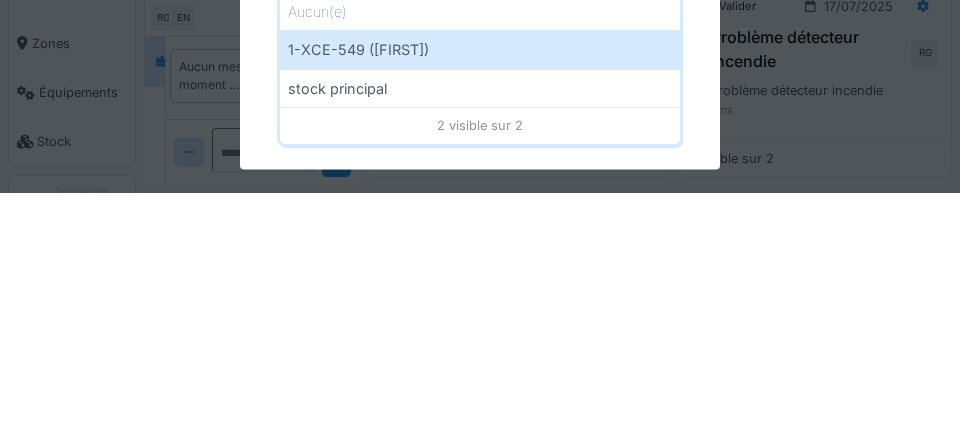 click on "1-XCE-549 ([LAST])" at bounding box center (480, 289) 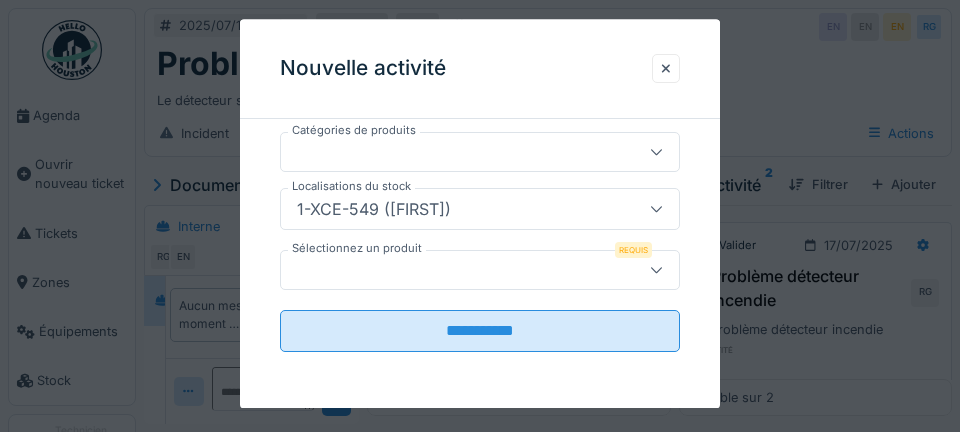 scroll, scrollTop: 423, scrollLeft: 0, axis: vertical 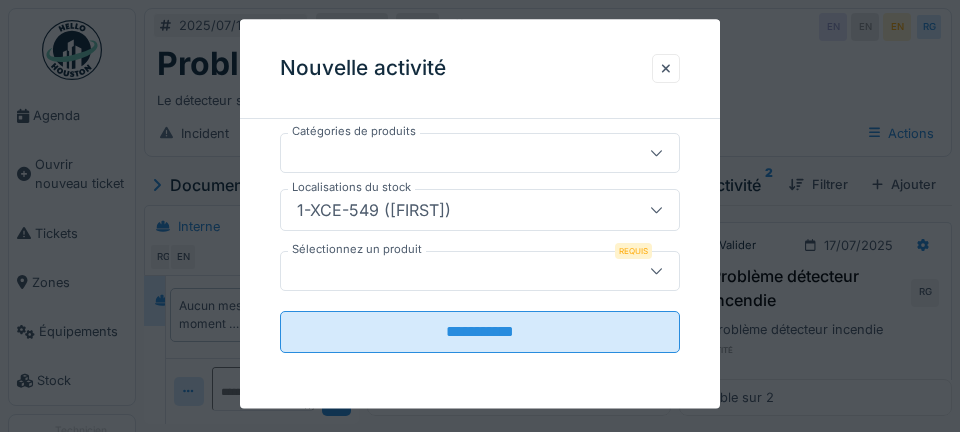 click at bounding box center [460, 271] 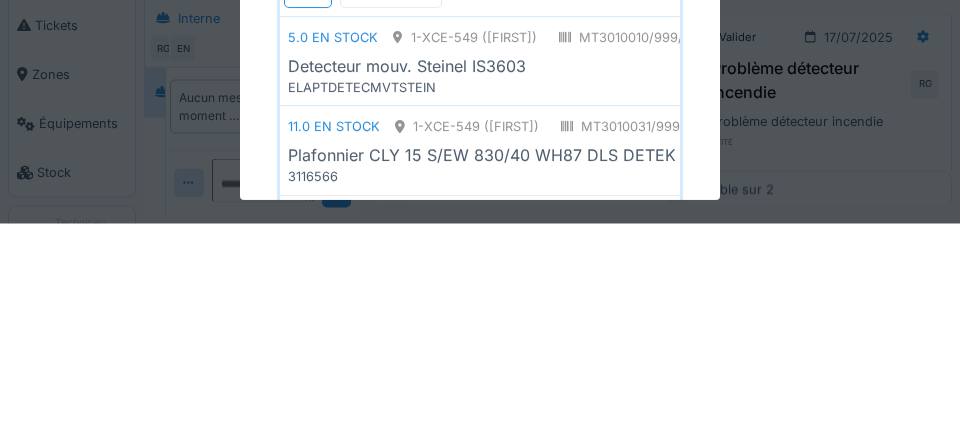 scroll, scrollTop: 583, scrollLeft: 0, axis: vertical 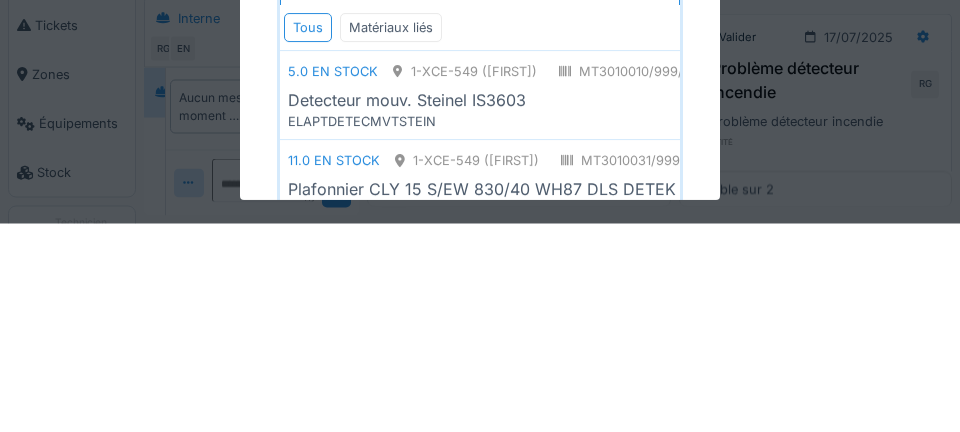 type on "*********" 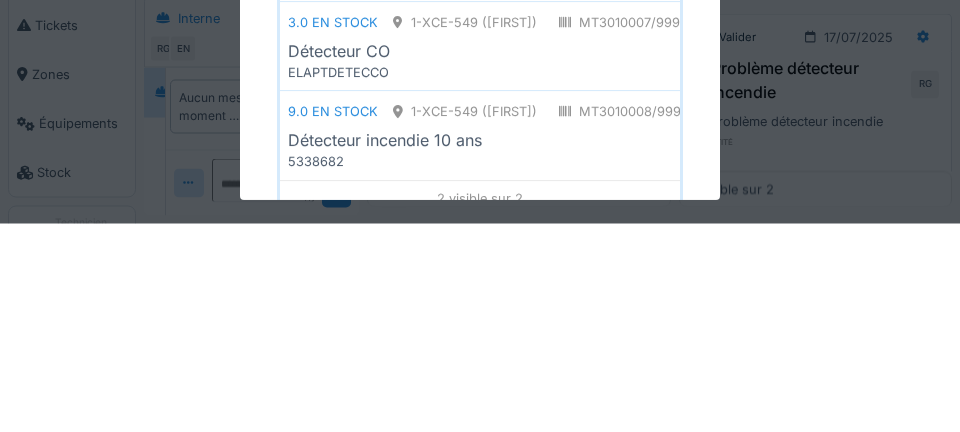 scroll, scrollTop: 583, scrollLeft: 0, axis: vertical 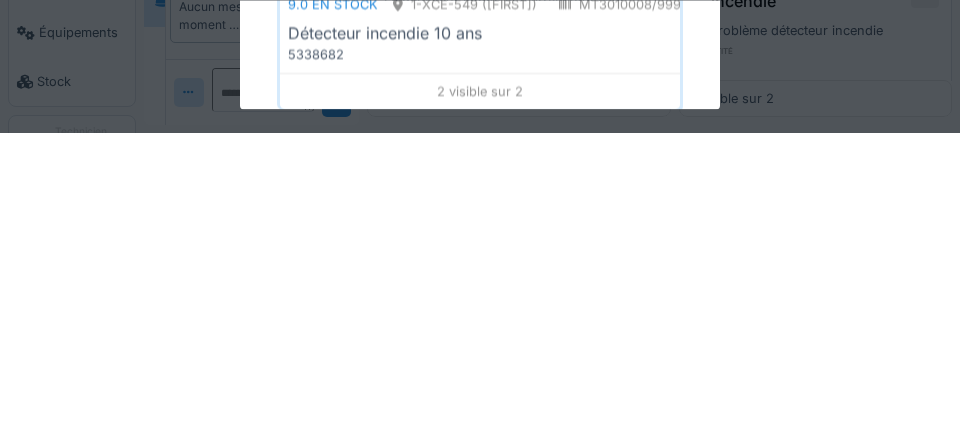 click on "Détecteur incendie 10 ans" at bounding box center (701, 333) 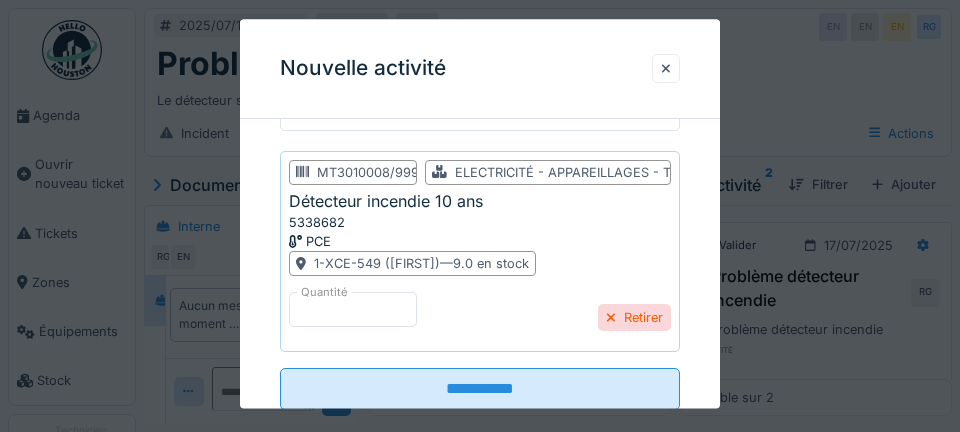 click on "**********" at bounding box center (480, 389) 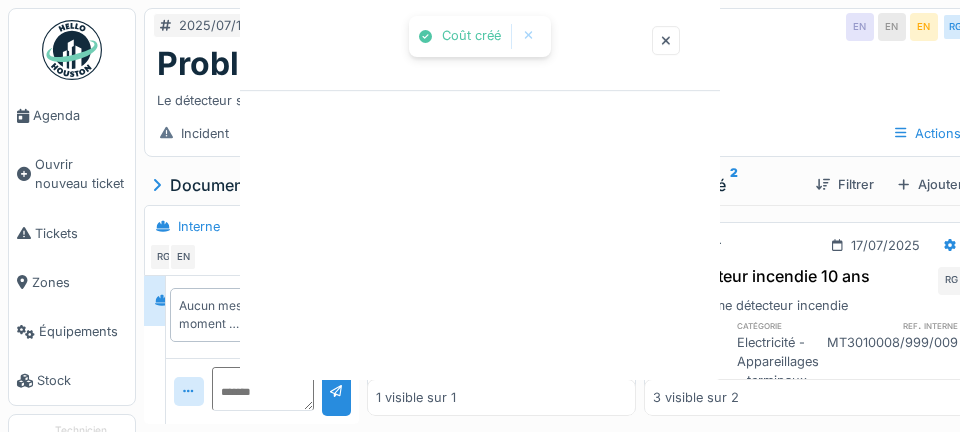 scroll, scrollTop: 0, scrollLeft: 0, axis: both 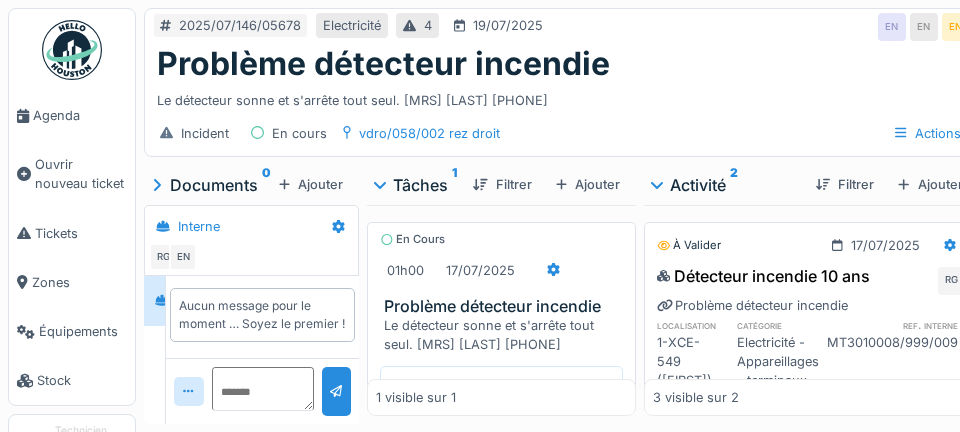 click on "Ajouter" at bounding box center (311, 184) 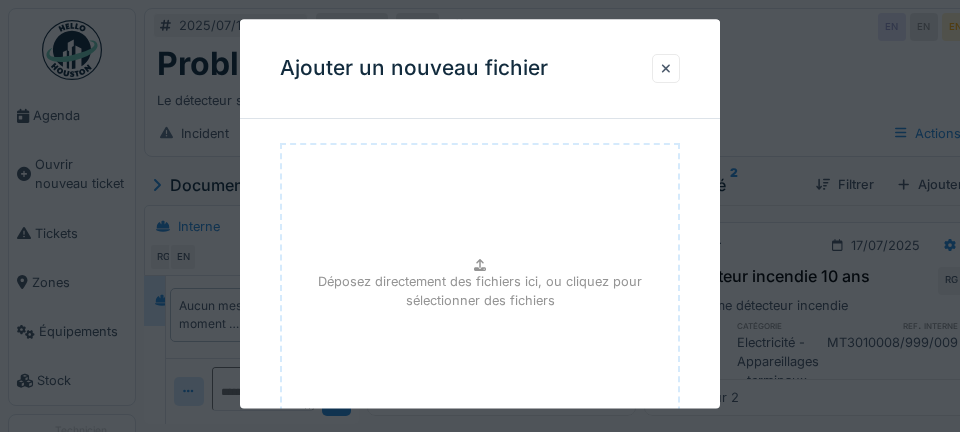 click on "Déposez directement des fichiers ici, ou cliquez pour sélectionner des fichiers" at bounding box center (480, 292) 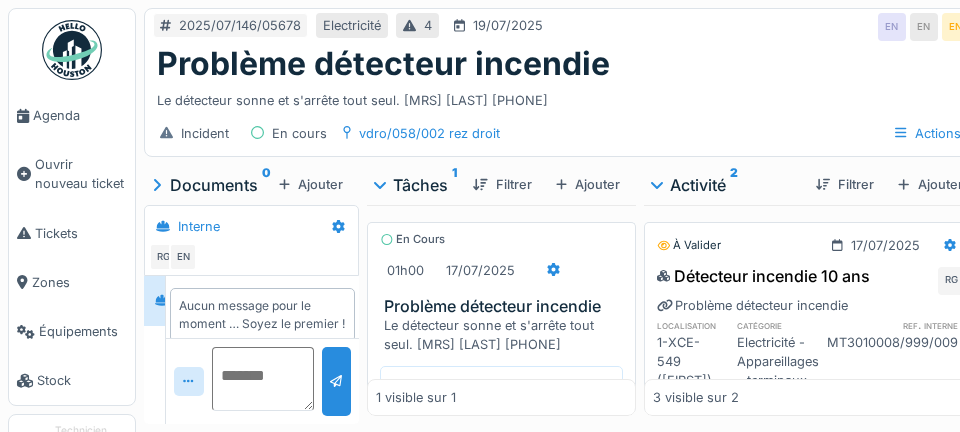 click at bounding box center [263, 379] 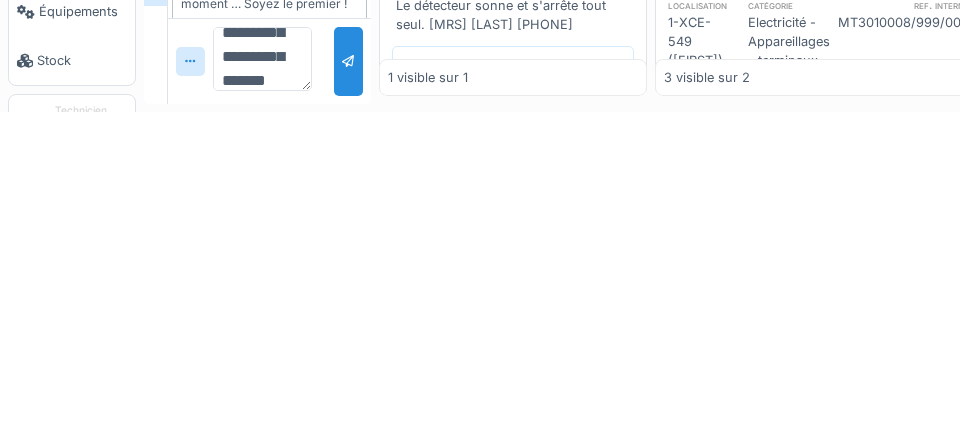 scroll, scrollTop: 95, scrollLeft: 0, axis: vertical 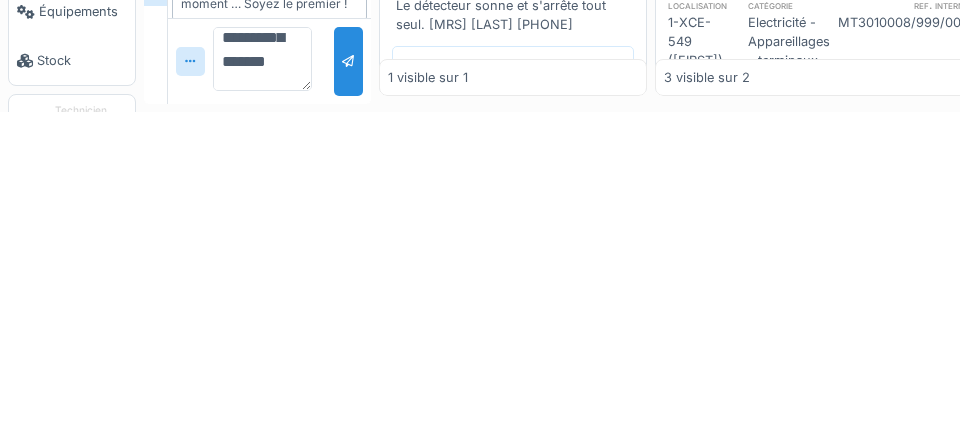 type on "**********" 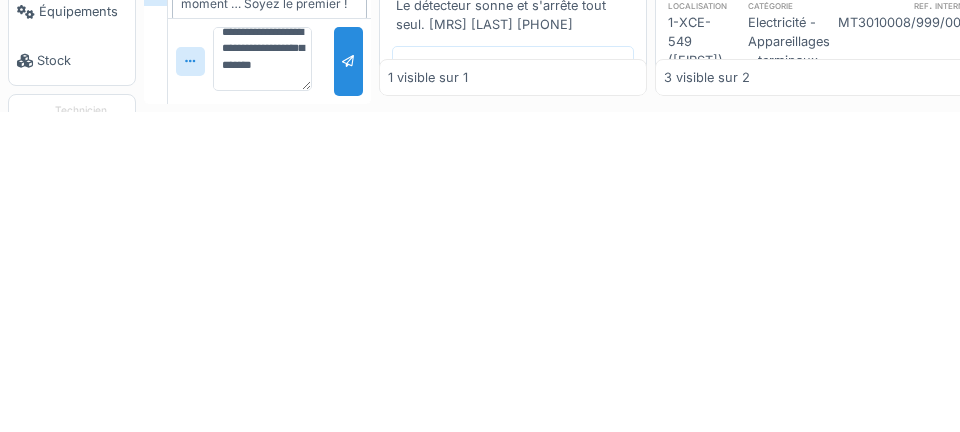 click at bounding box center [348, 381] 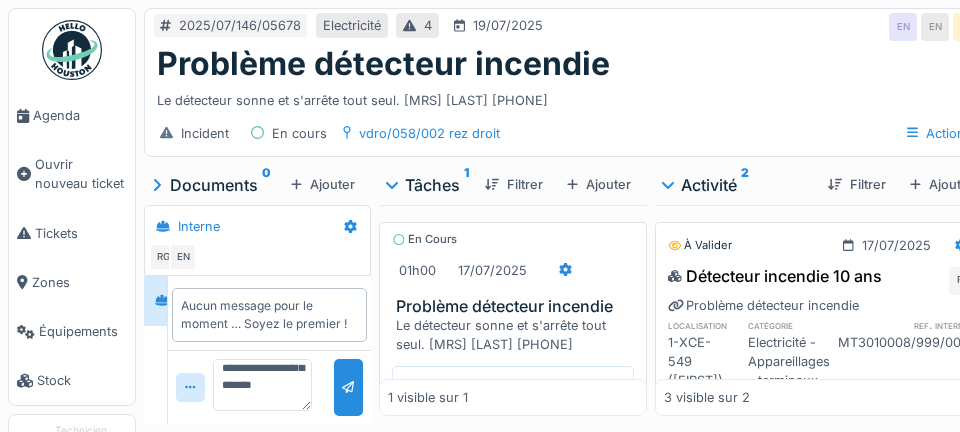 scroll, scrollTop: 0, scrollLeft: 0, axis: both 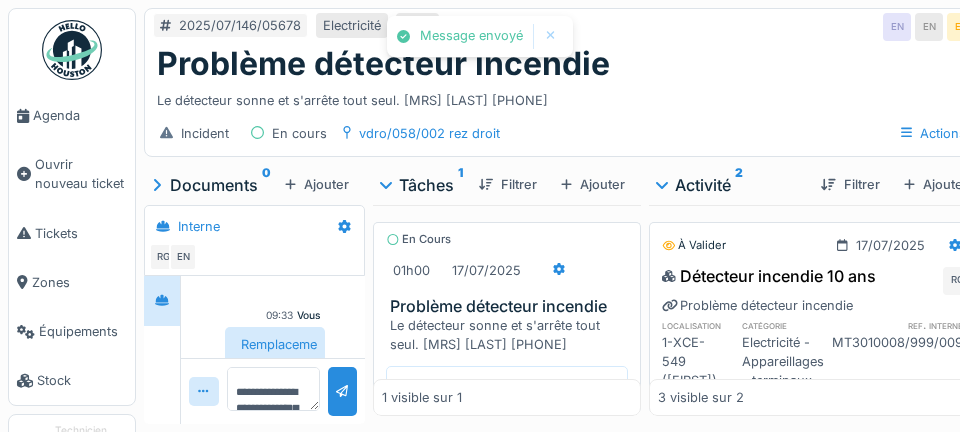 click on "Marquer comme terminé" at bounding box center (536, 430) 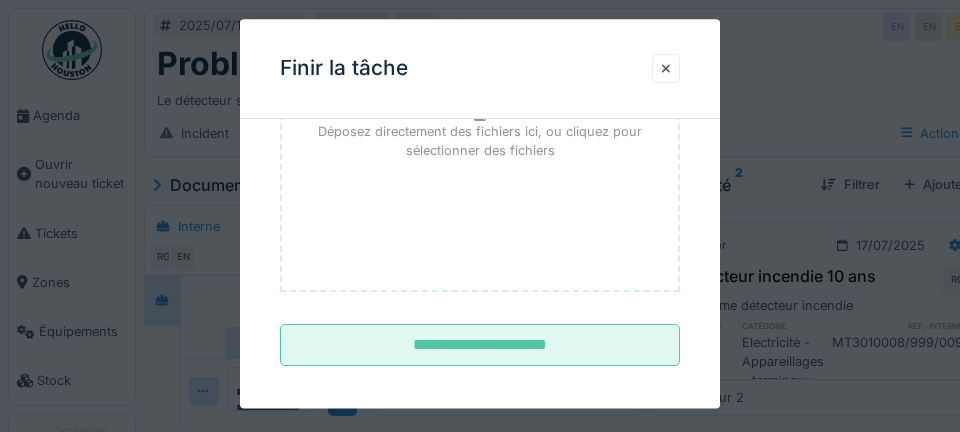 scroll, scrollTop: 320, scrollLeft: 0, axis: vertical 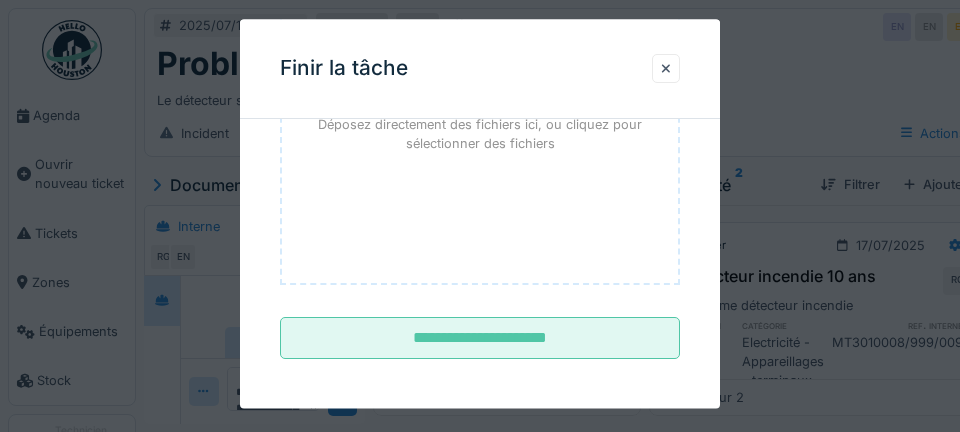 click on "**********" at bounding box center [480, 339] 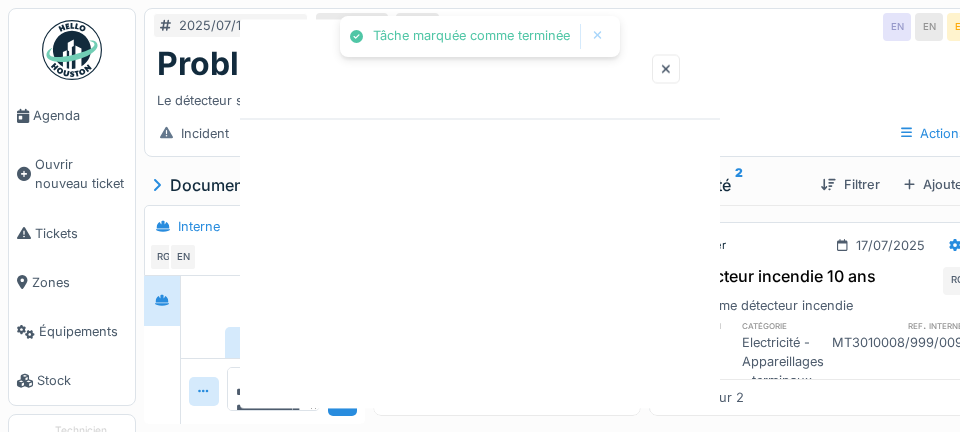 scroll, scrollTop: 0, scrollLeft: 0, axis: both 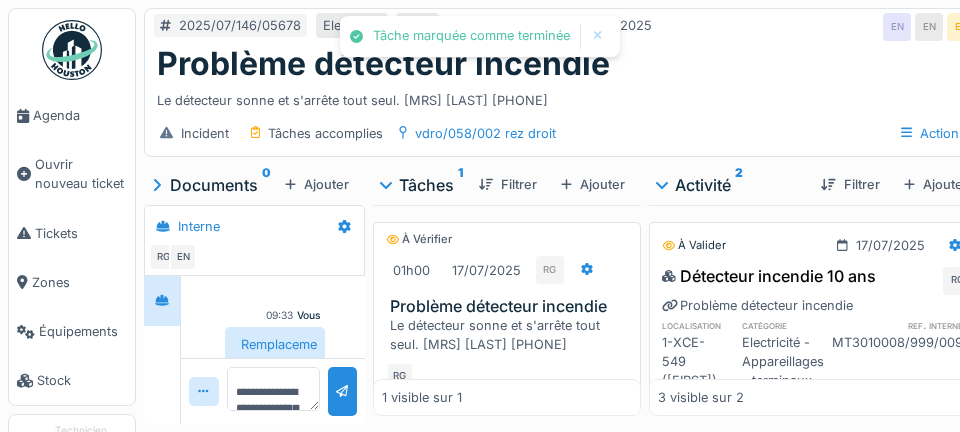 click on "Agenda" at bounding box center (80, 115) 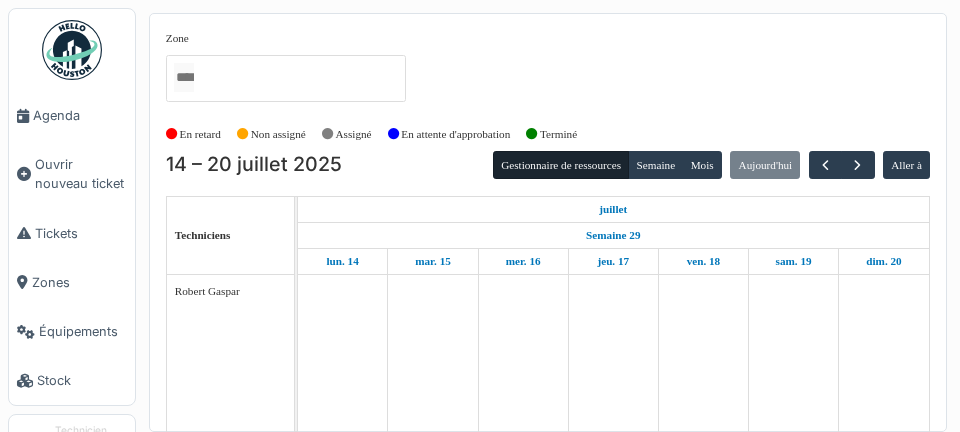 scroll, scrollTop: 0, scrollLeft: 0, axis: both 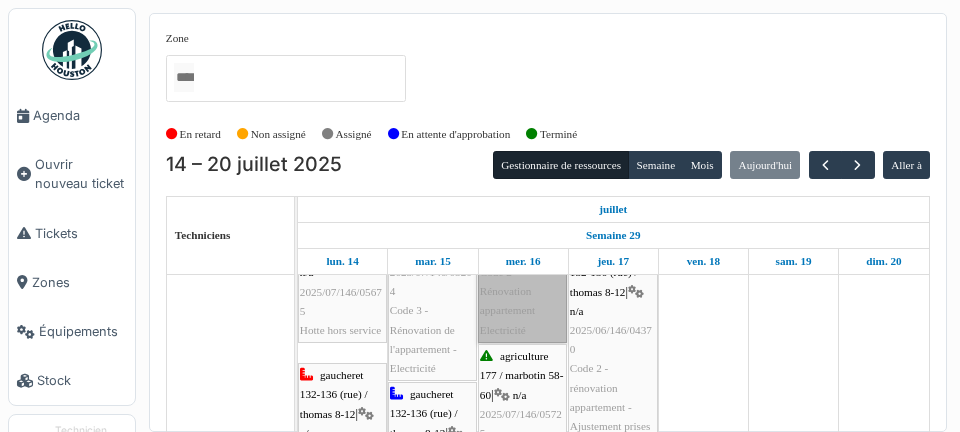click on "reine 1
|     n/a
2025/05/146/03988
Code 2 - Rénovation appartement Electricité" at bounding box center [522, 263] 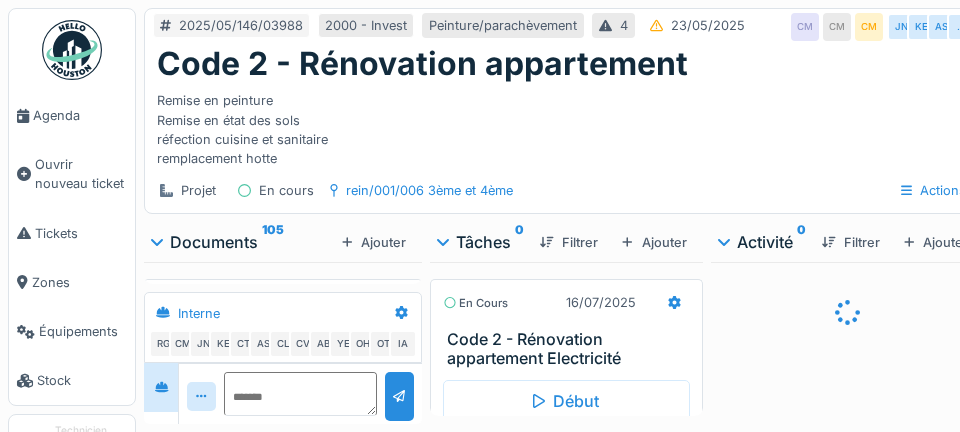 scroll, scrollTop: 0, scrollLeft: 0, axis: both 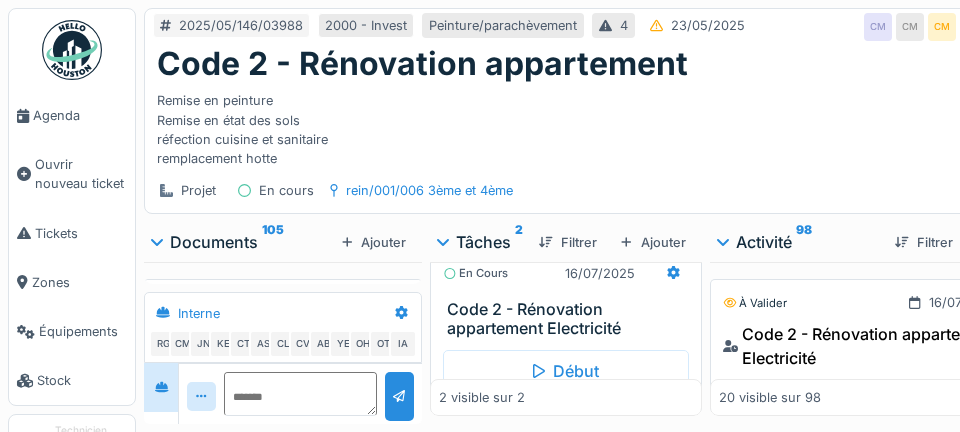 click on "Marquer comme terminé" at bounding box center (596, 414) 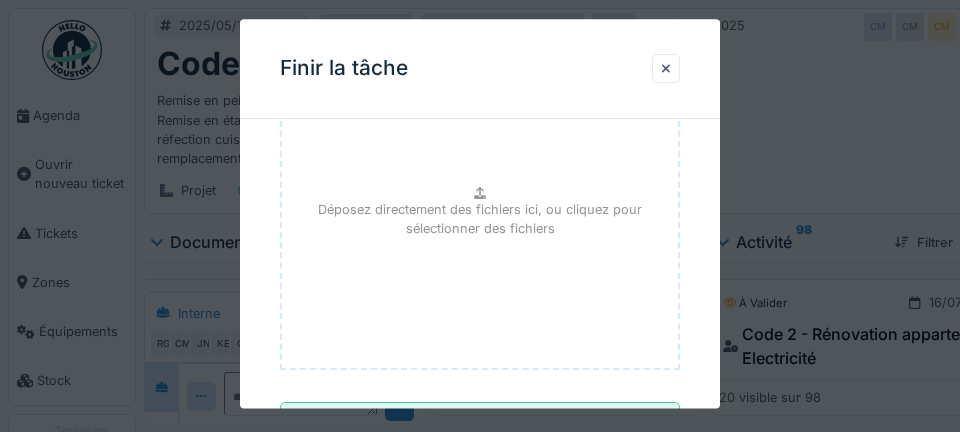 scroll, scrollTop: 242, scrollLeft: 0, axis: vertical 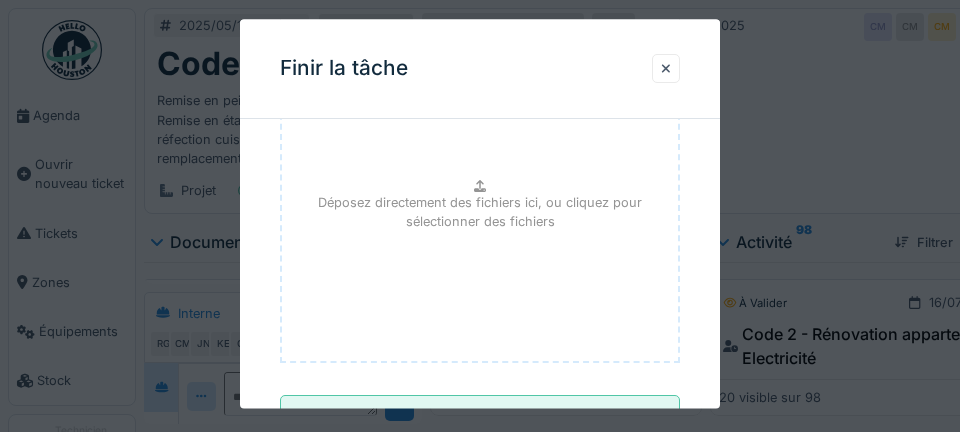 click on "**********" at bounding box center [480, 417] 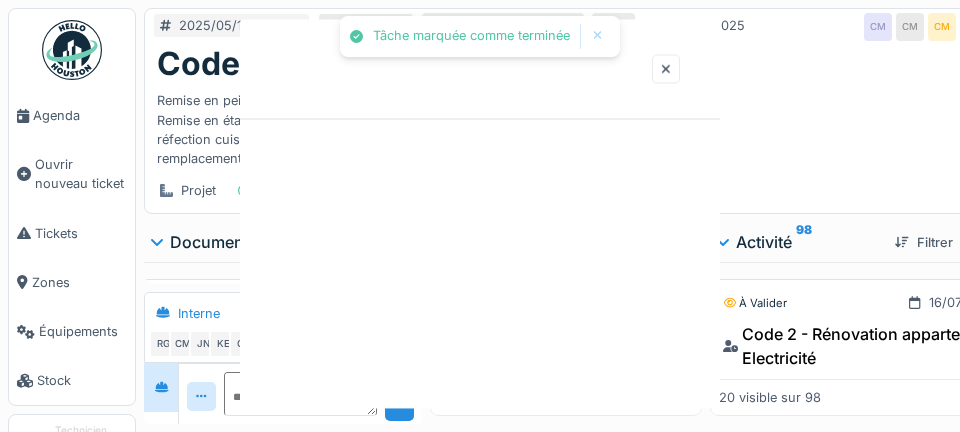 scroll, scrollTop: 0, scrollLeft: 0, axis: both 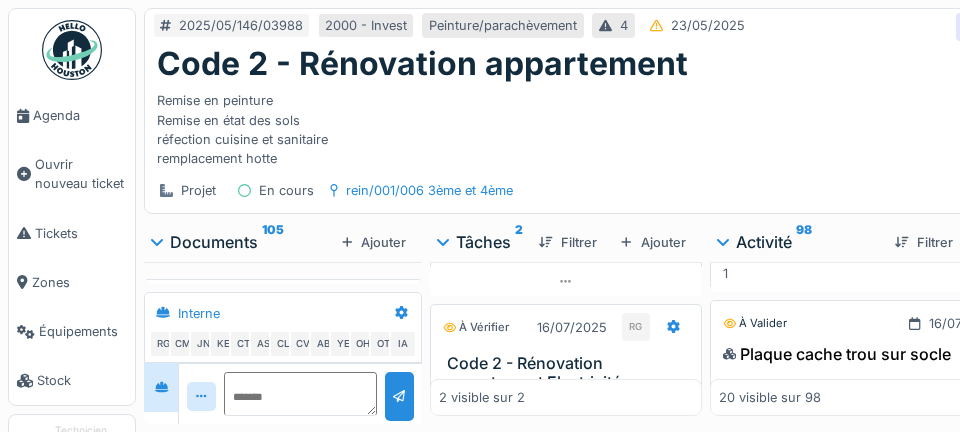 click 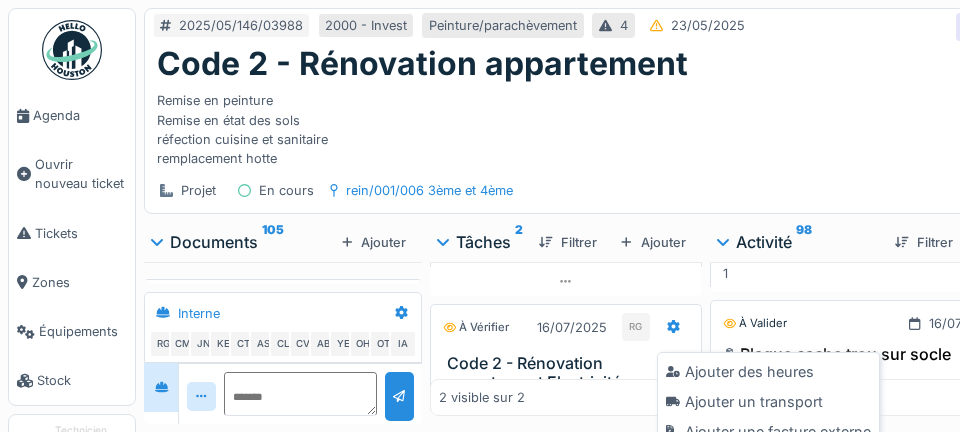 click on "Ajouter matériel" at bounding box center (768, 461) 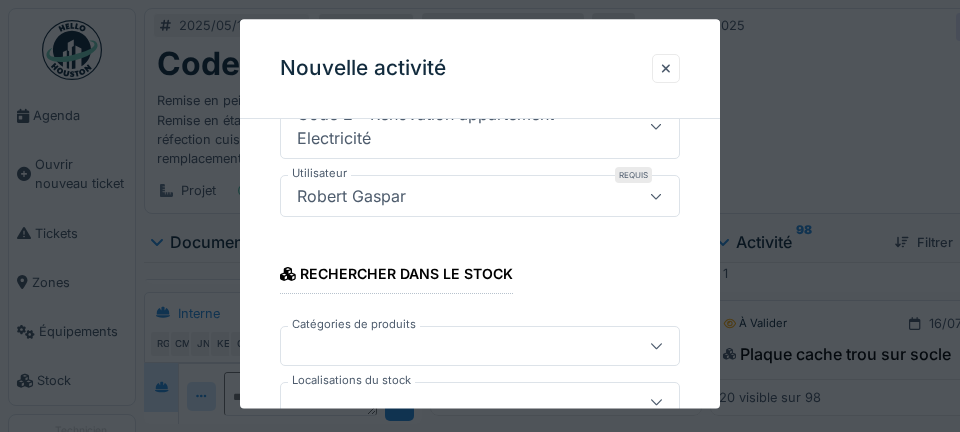 scroll, scrollTop: 259, scrollLeft: 0, axis: vertical 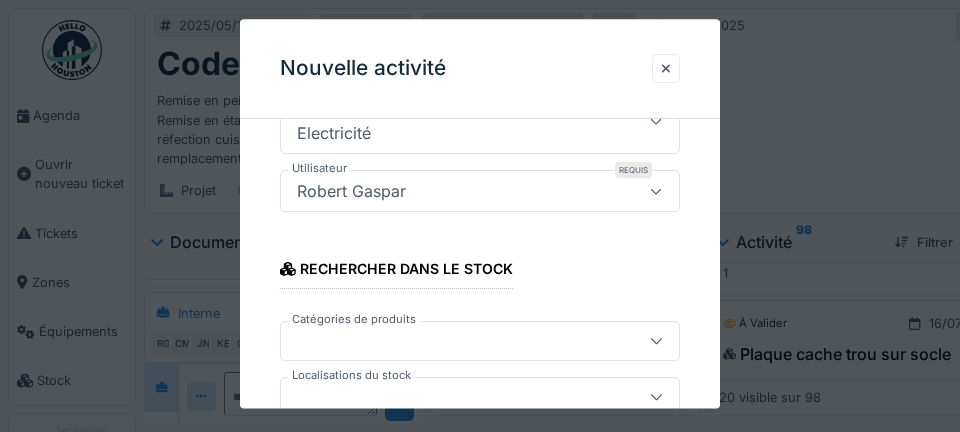 click at bounding box center [460, 397] 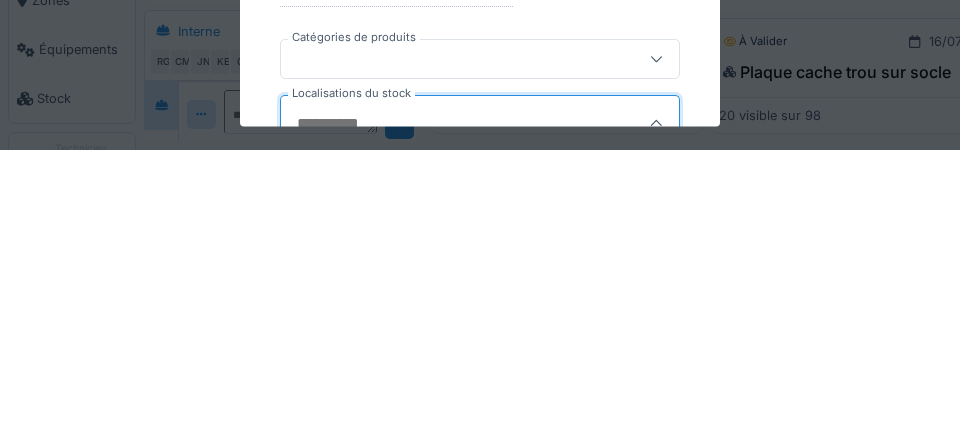 scroll, scrollTop: 2489, scrollLeft: 0, axis: vertical 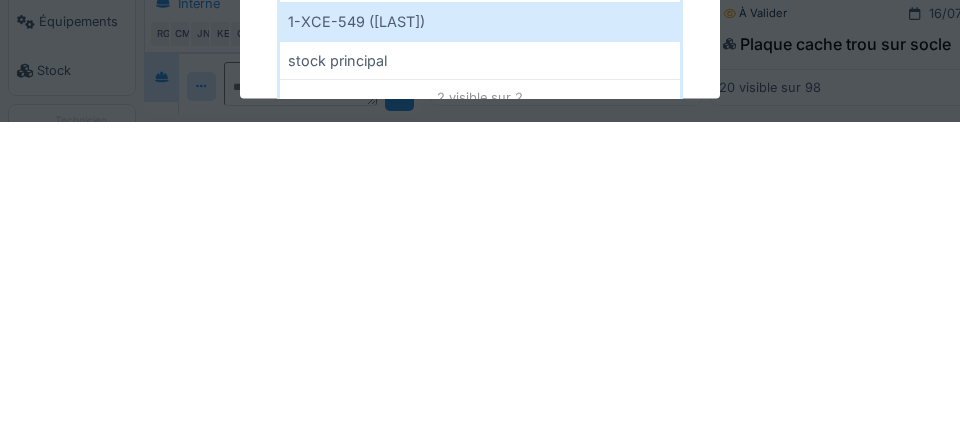 click on "1-XCE-549 (ROBERT)" at bounding box center [480, 332] 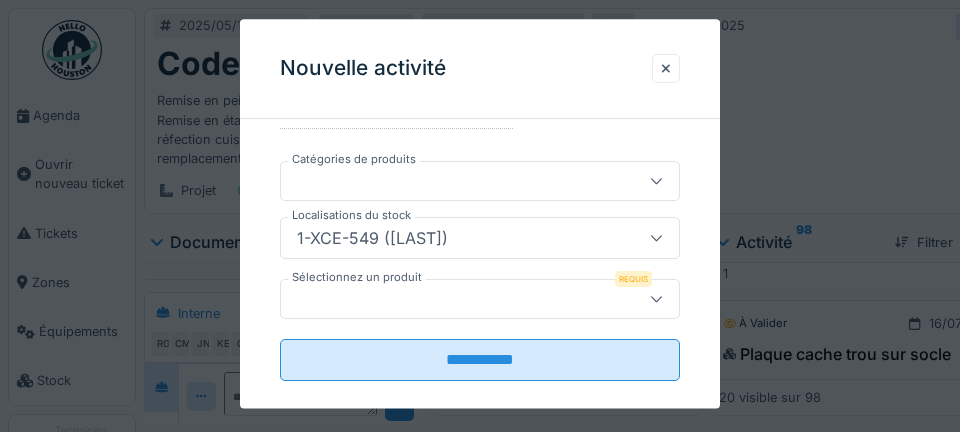 click at bounding box center (460, 299) 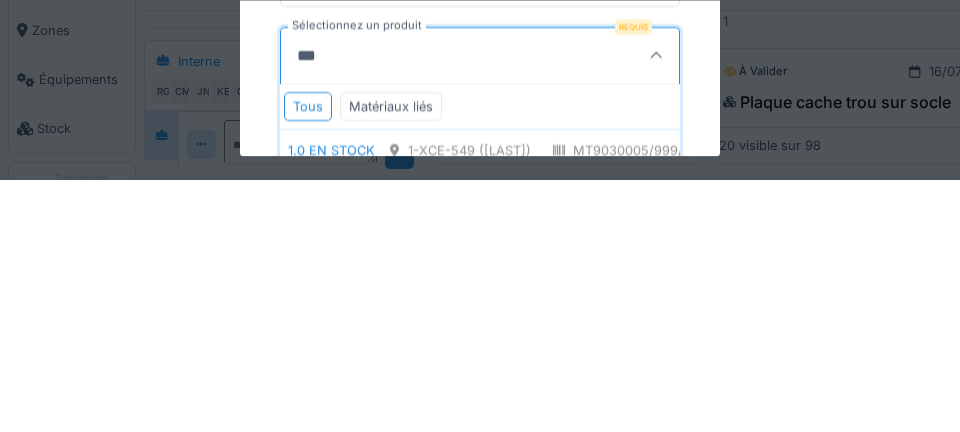 type on "*******" 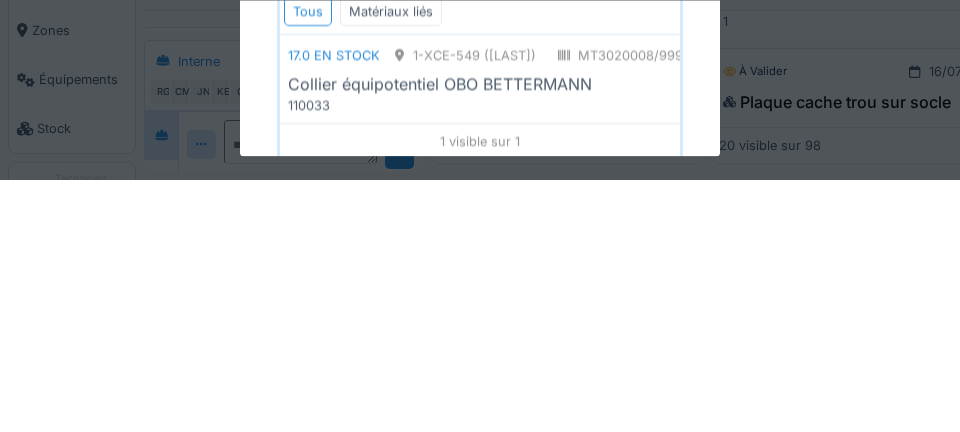 scroll, scrollTop: 517, scrollLeft: 0, axis: vertical 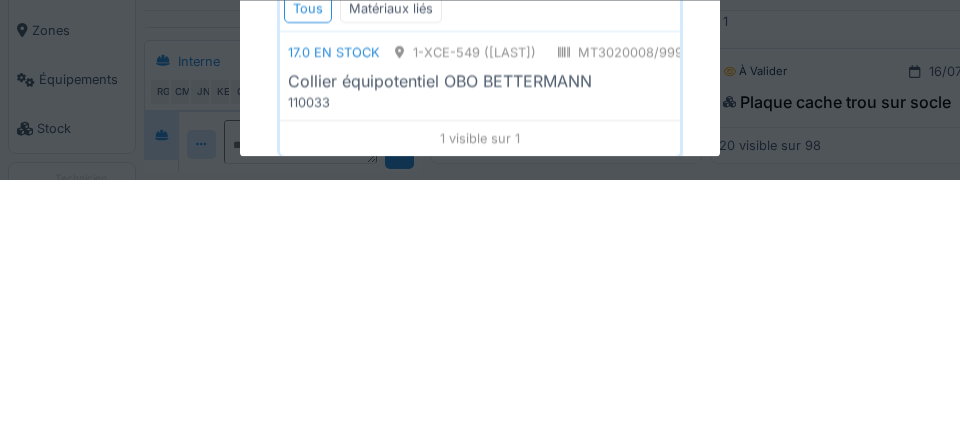 click on "Collier équipotentiel OBO BETTERMANN" at bounding box center [440, 333] 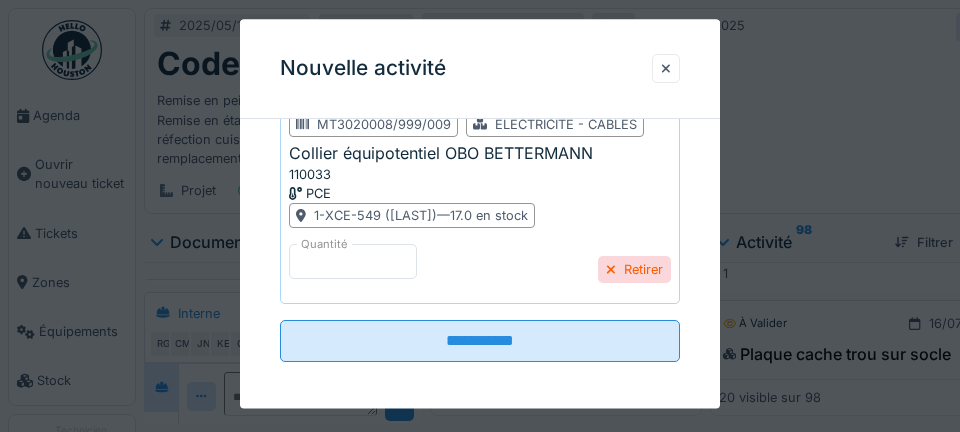 scroll, scrollTop: 665, scrollLeft: 0, axis: vertical 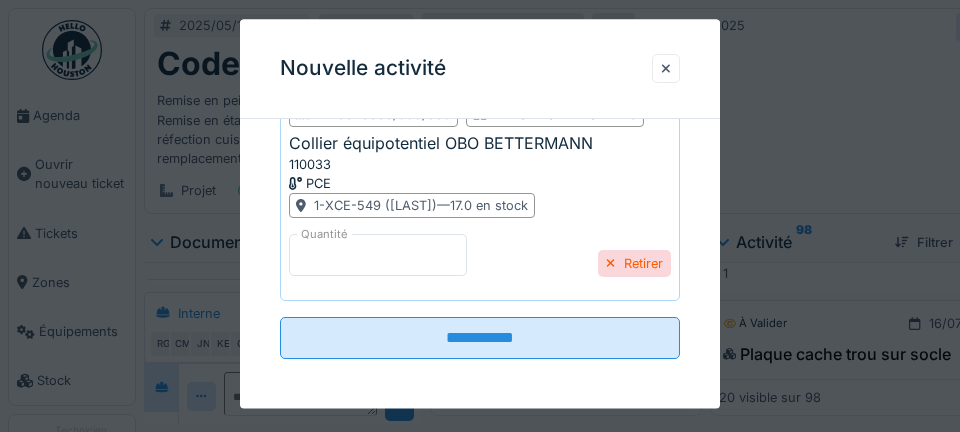 click on "*" at bounding box center (378, 256) 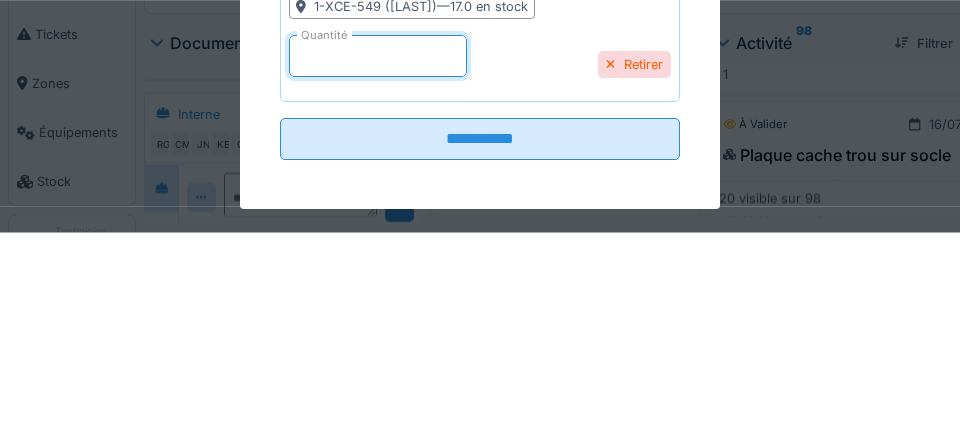 type on "**" 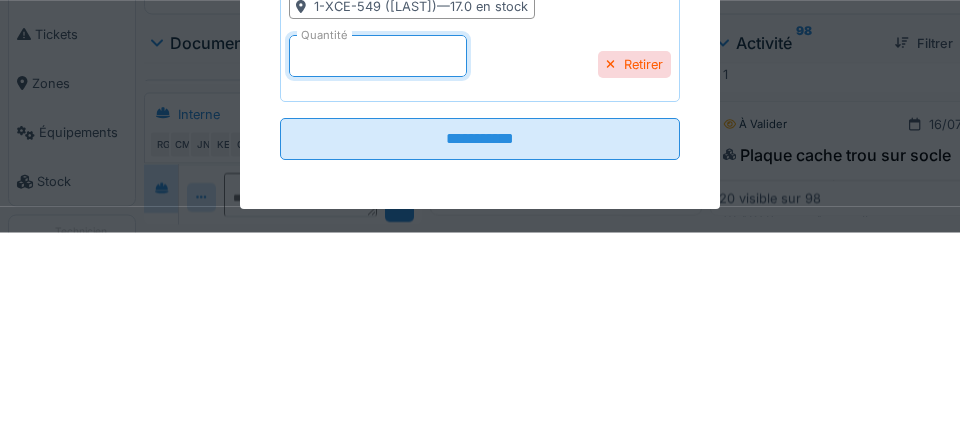 click on "**********" at bounding box center [480, 339] 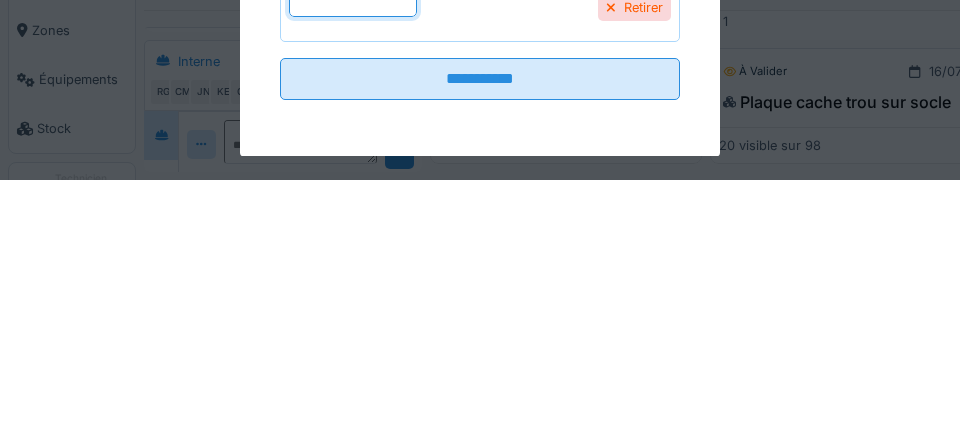click on "**********" at bounding box center [480, 331] 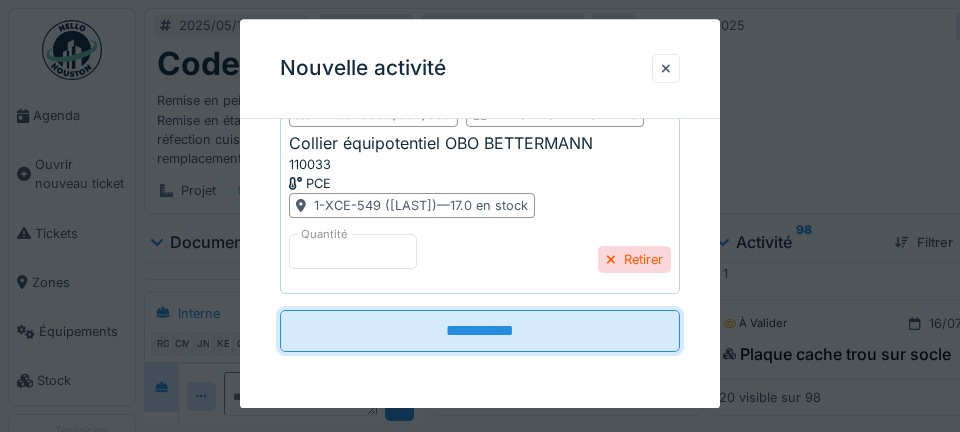 click on "**********" at bounding box center (480, 331) 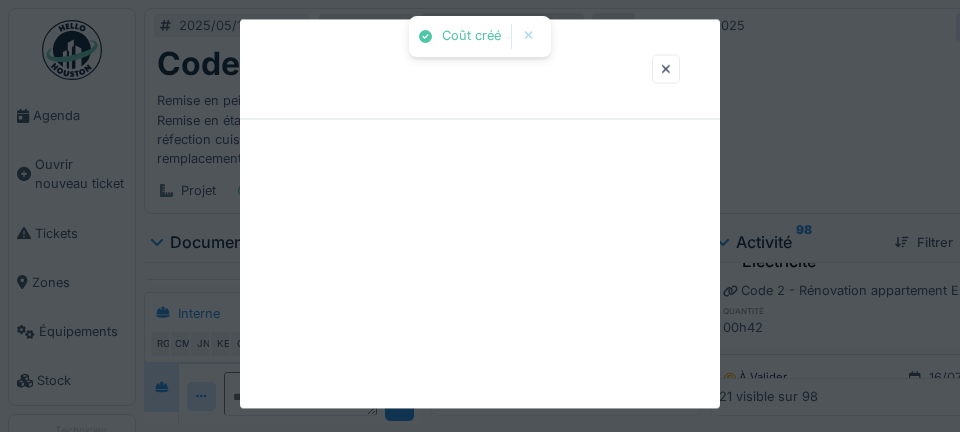 click at bounding box center (480, 213) 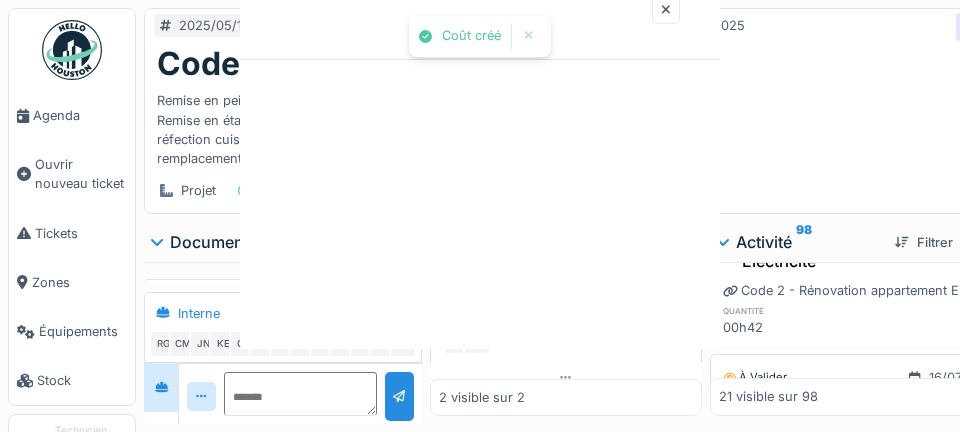 scroll, scrollTop: 0, scrollLeft: 0, axis: both 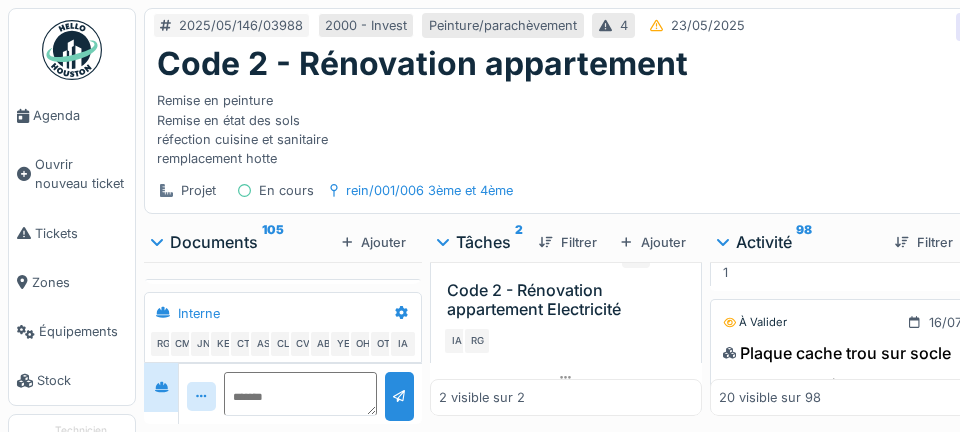 click 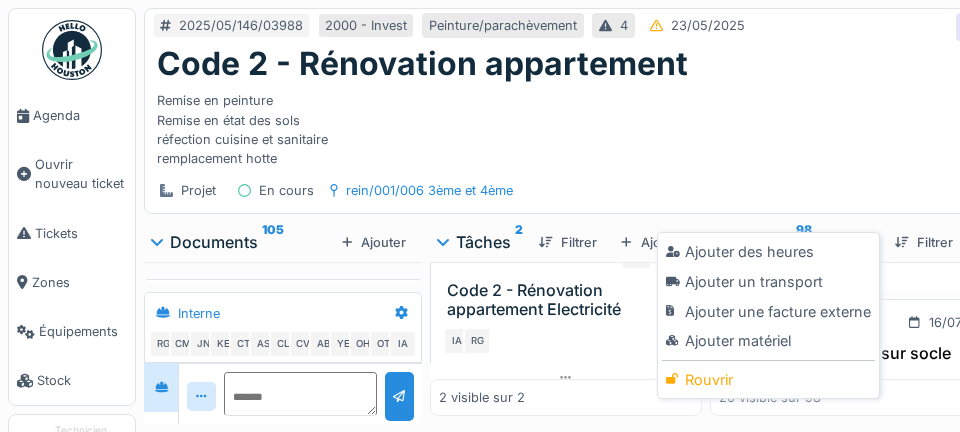 click on "Ajouter matériel" at bounding box center [768, 341] 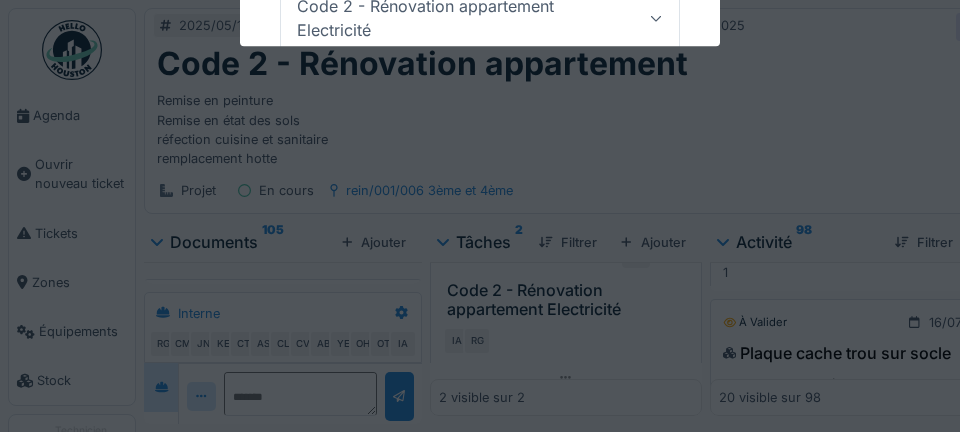 scroll, scrollTop: 6, scrollLeft: 0, axis: vertical 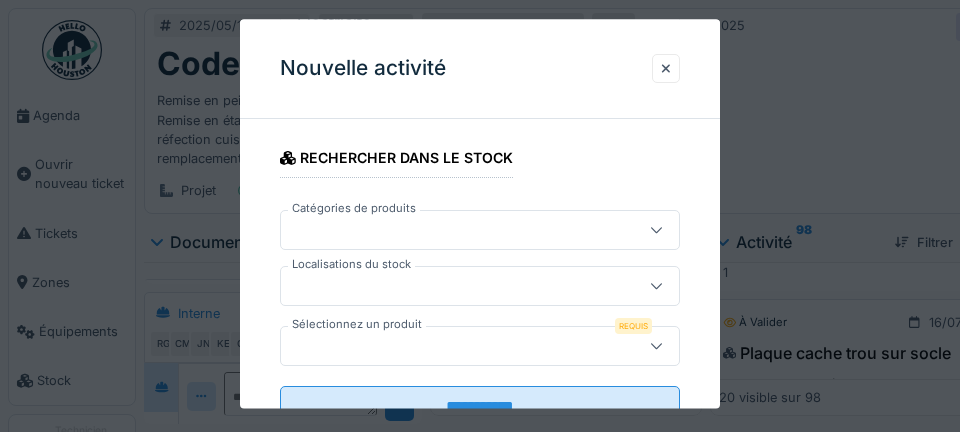 click at bounding box center [460, 286] 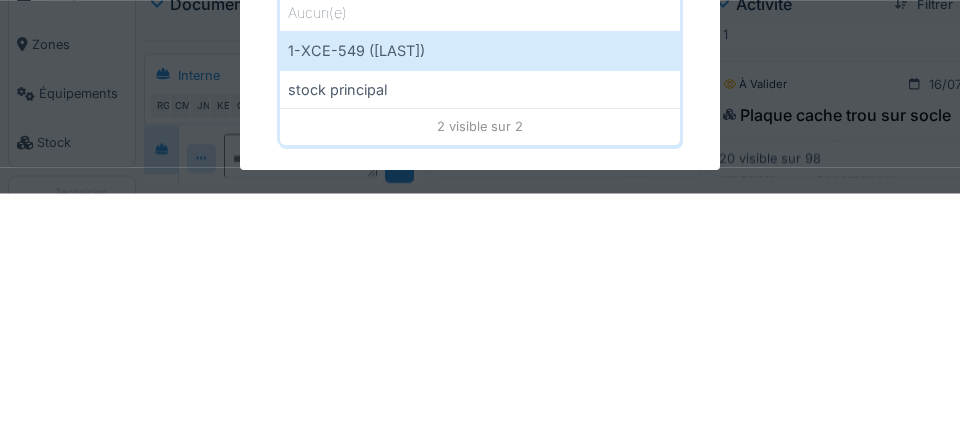 click on "[NUMBER] ([NAME])" at bounding box center [480, 289] 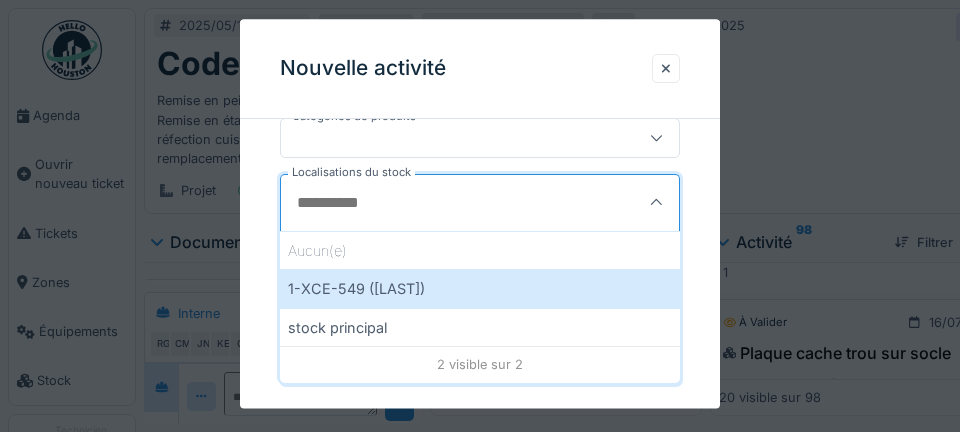 scroll, scrollTop: 447, scrollLeft: 0, axis: vertical 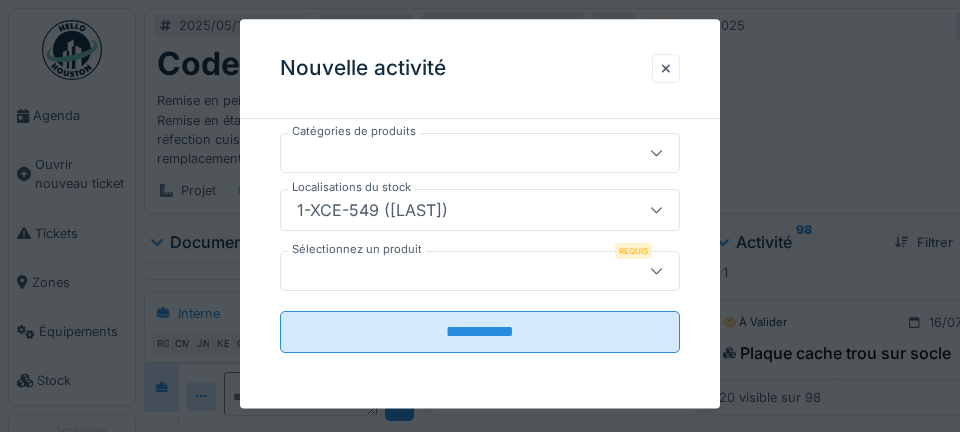 click at bounding box center (460, 271) 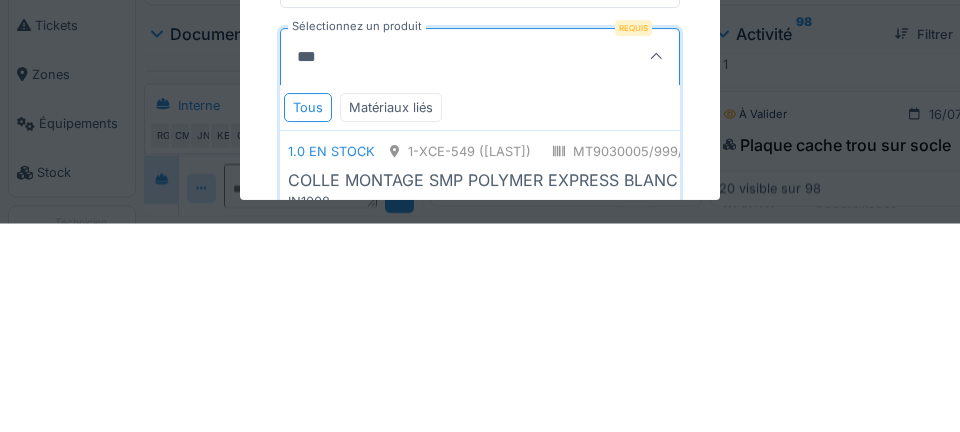type on "*******" 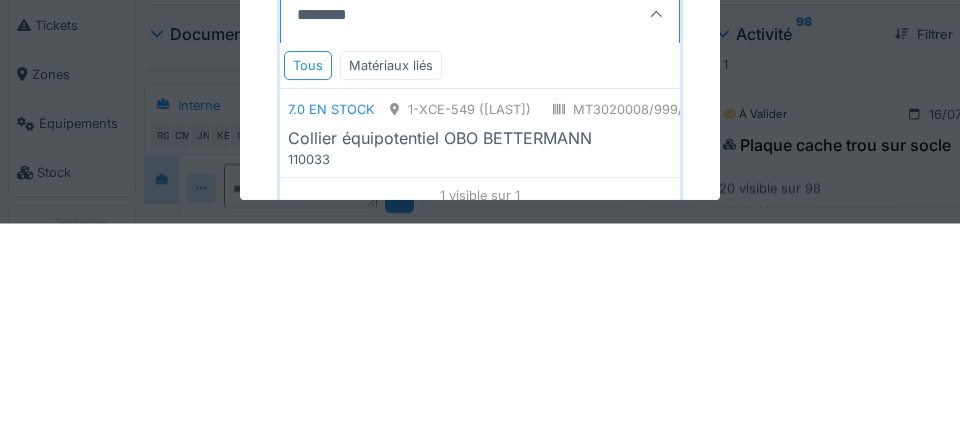 scroll, scrollTop: 517, scrollLeft: 0, axis: vertical 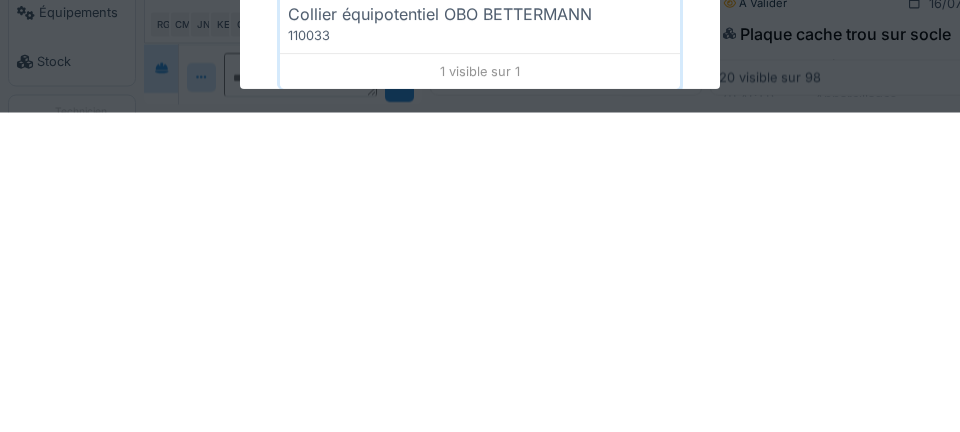 click on "Collier équipotentiel OBO BETTERMANN" at bounding box center [440, 333] 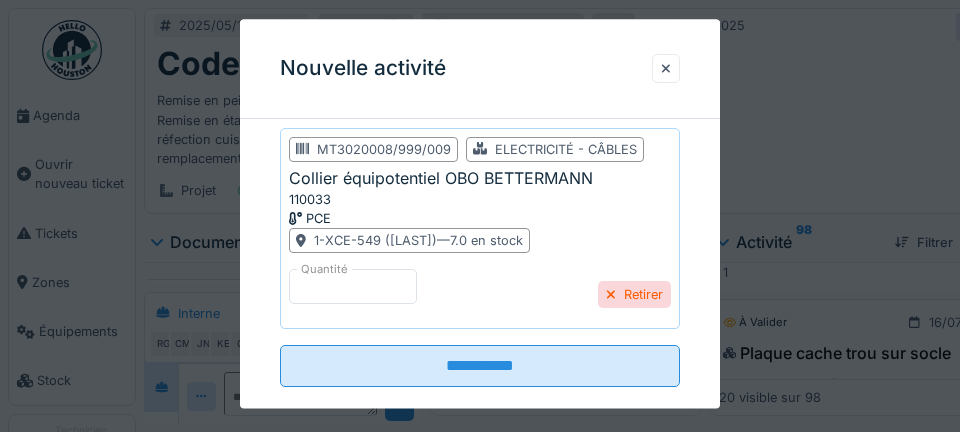 scroll, scrollTop: 632, scrollLeft: 0, axis: vertical 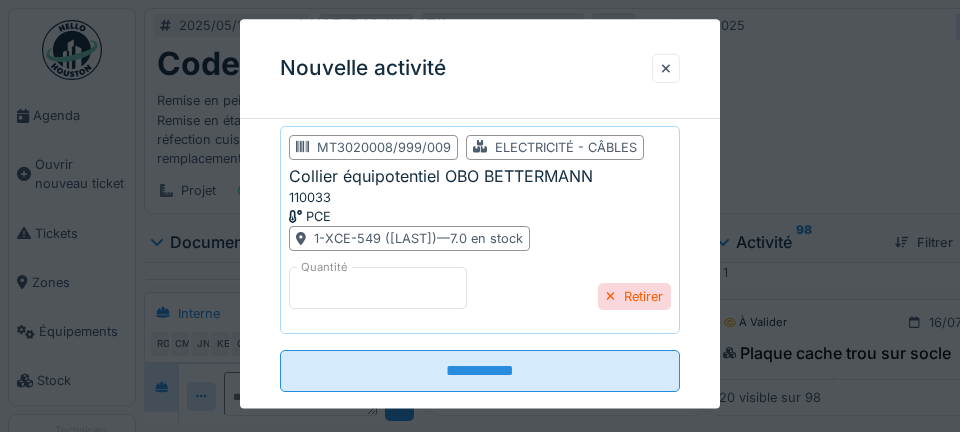 click on "*" at bounding box center [378, 289] 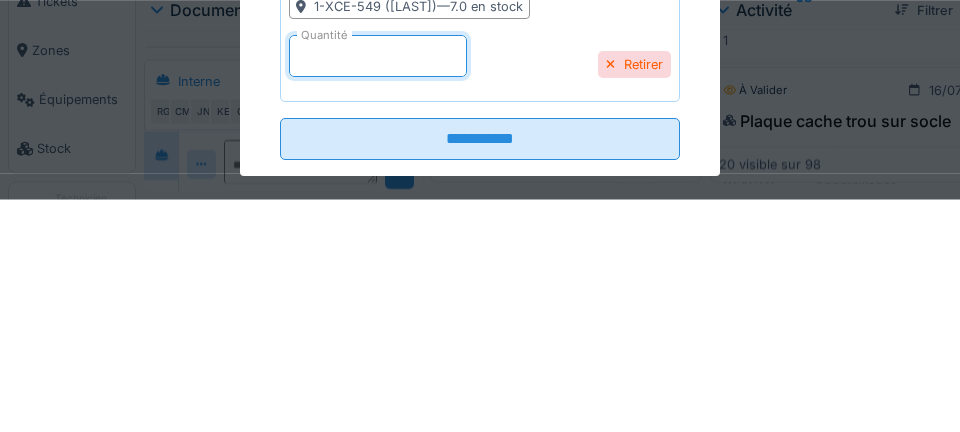 type on "*" 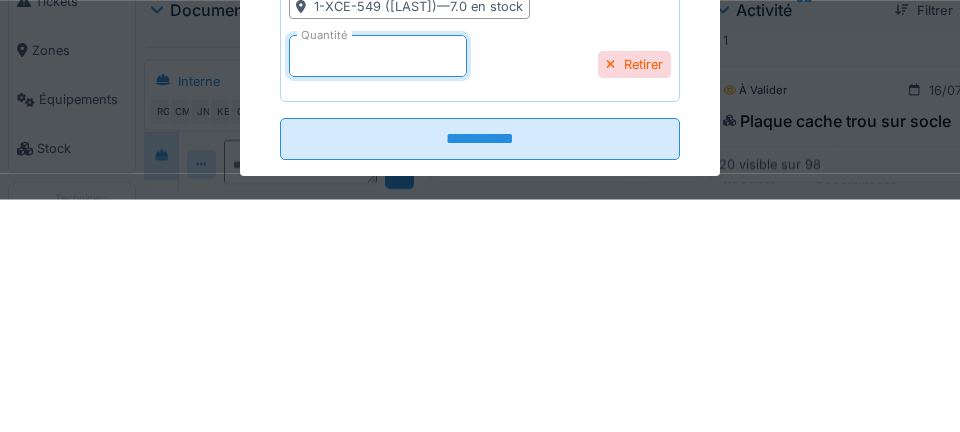 click on "**********" at bounding box center (480, 372) 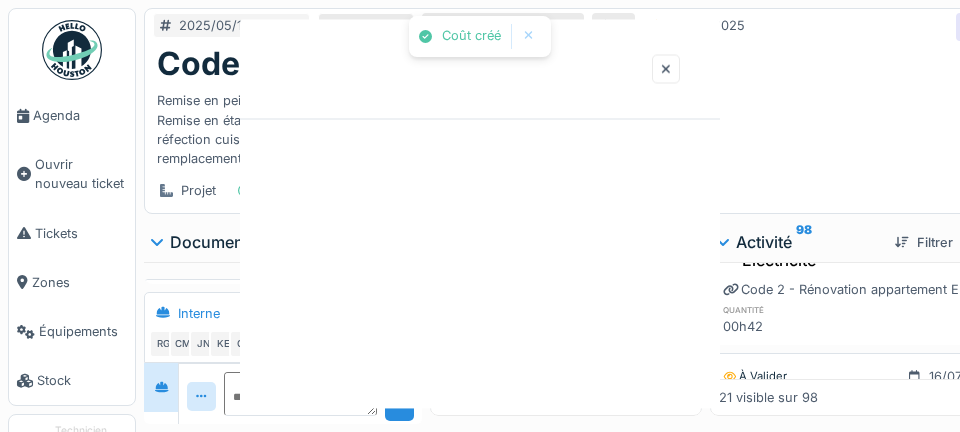 scroll, scrollTop: 0, scrollLeft: 0, axis: both 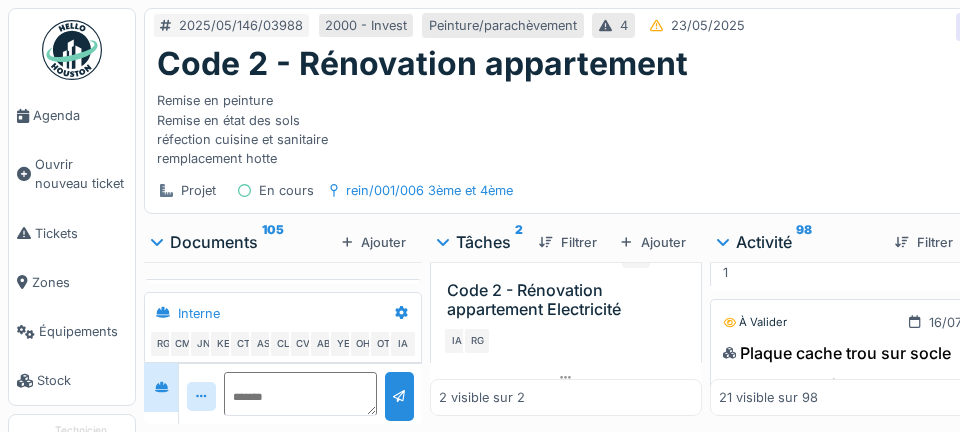 click on "Agenda" at bounding box center (80, 115) 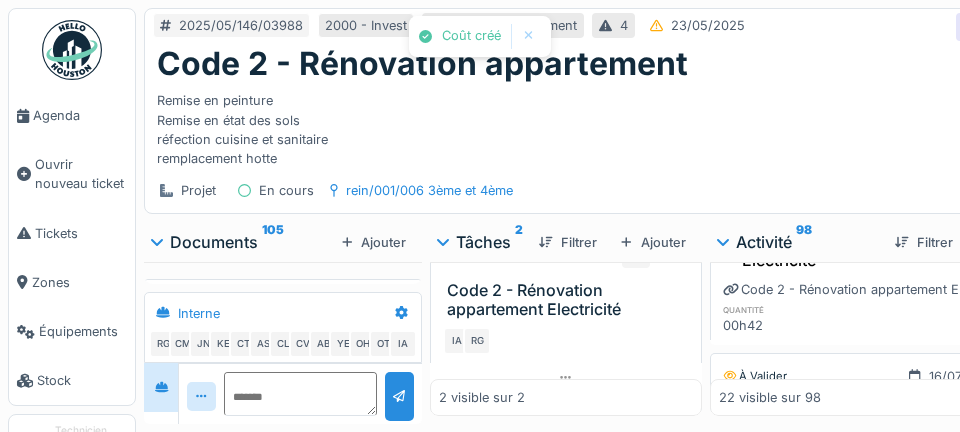 scroll, scrollTop: 19, scrollLeft: 0, axis: vertical 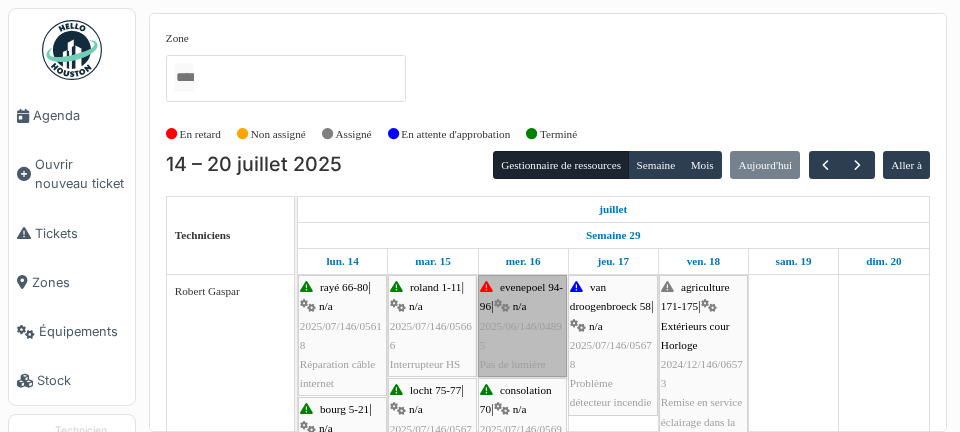 click on "evenepoel 94-96
|     n/a
2025/06/146/04895
Pas de lumière" at bounding box center [522, 326] 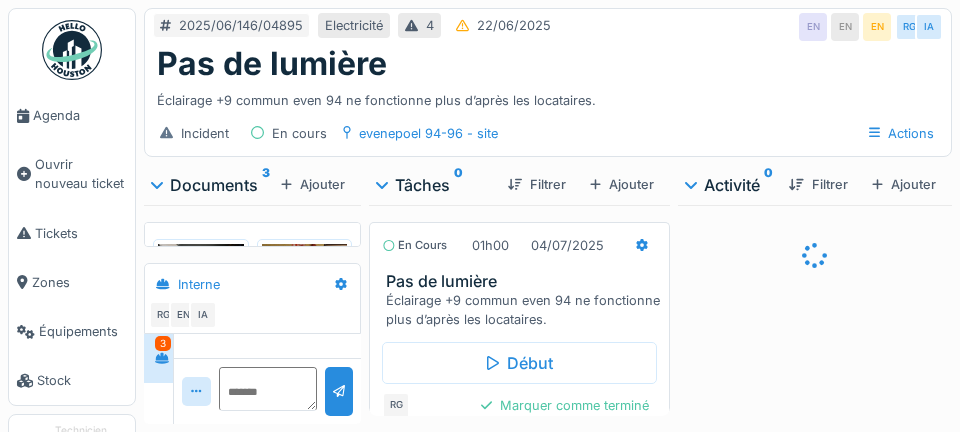 scroll, scrollTop: 0, scrollLeft: 0, axis: both 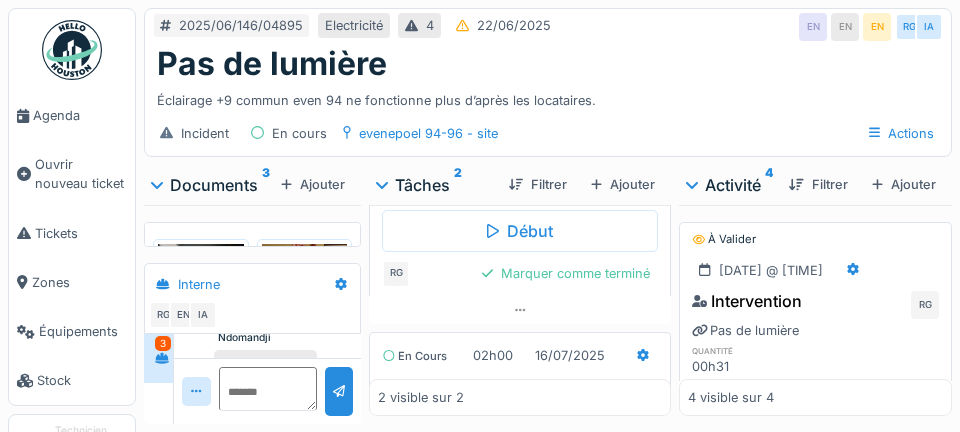 click on "Marquer comme terminé" at bounding box center (566, 273) 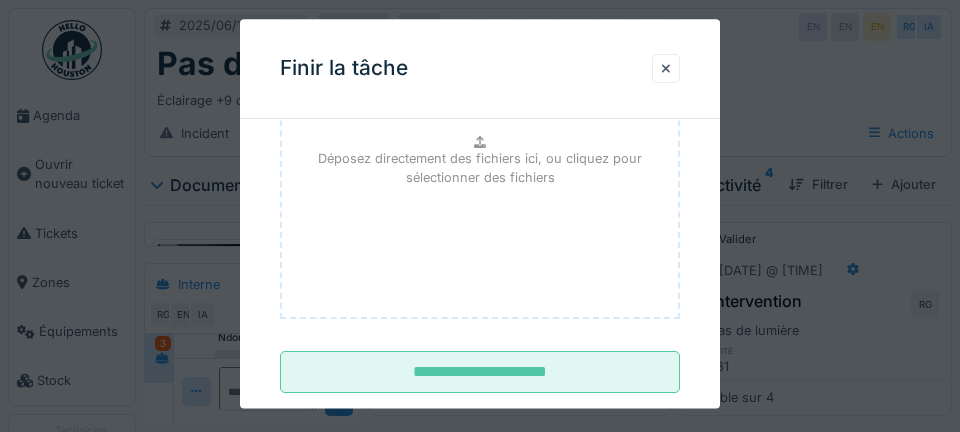 scroll, scrollTop: 328, scrollLeft: 0, axis: vertical 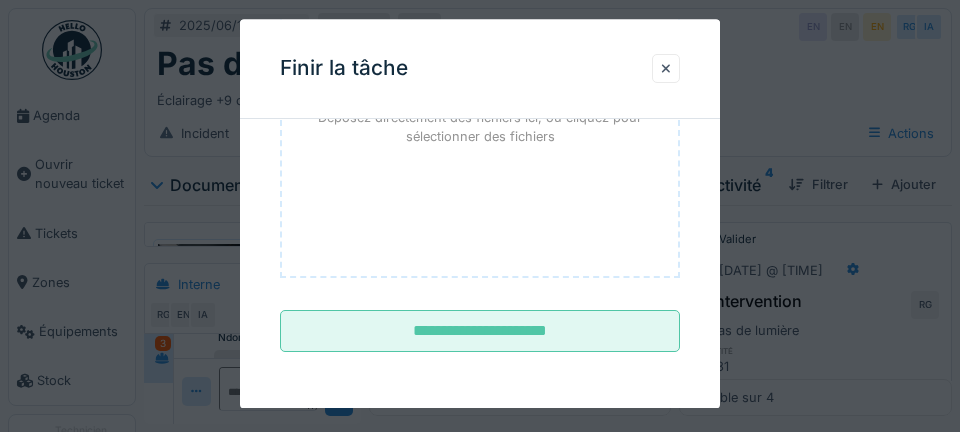 click on "**********" at bounding box center (480, 332) 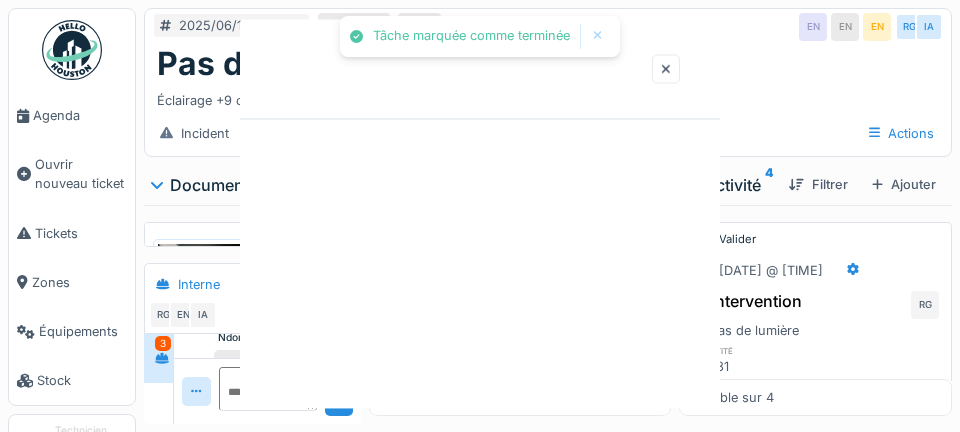 scroll, scrollTop: 0, scrollLeft: 0, axis: both 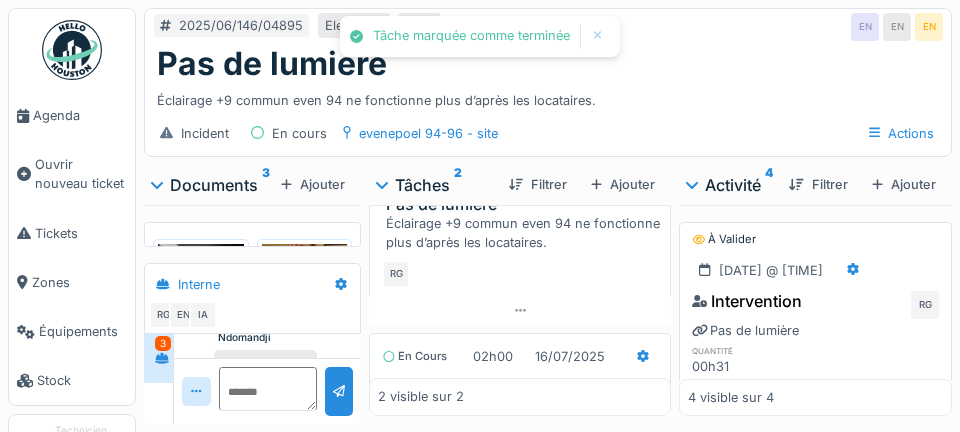 click on "Agenda" at bounding box center (80, 115) 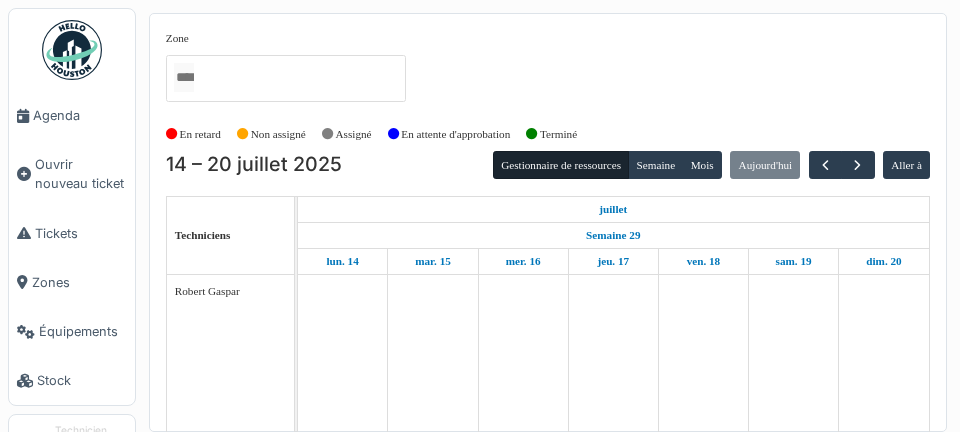 scroll, scrollTop: 0, scrollLeft: 0, axis: both 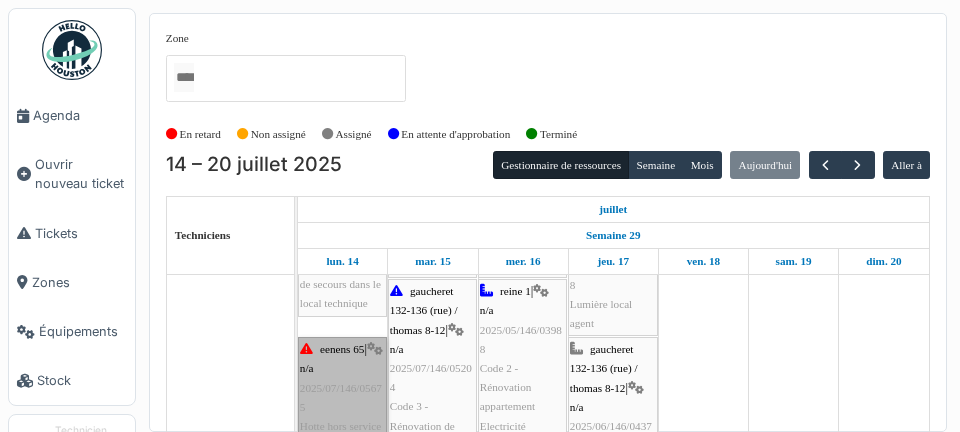 click on "eenens 65
|     n/a
2025/07/146/05675
Hotte hors service" at bounding box center (342, 388) 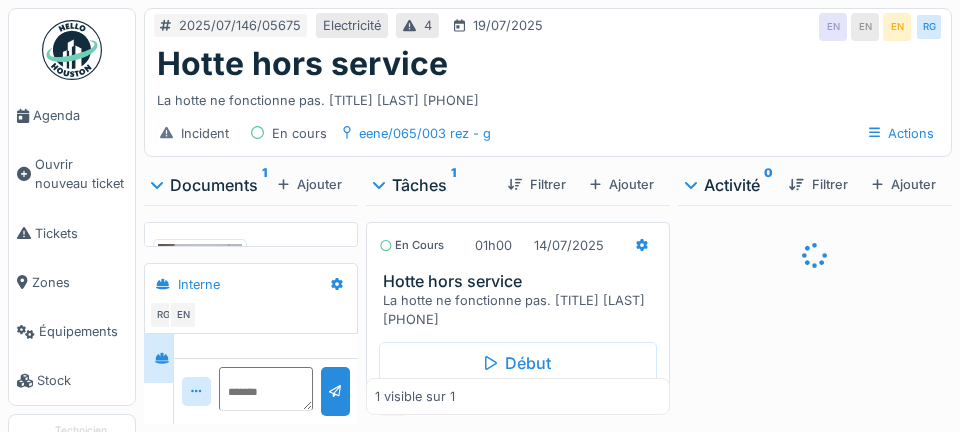scroll, scrollTop: 0, scrollLeft: 0, axis: both 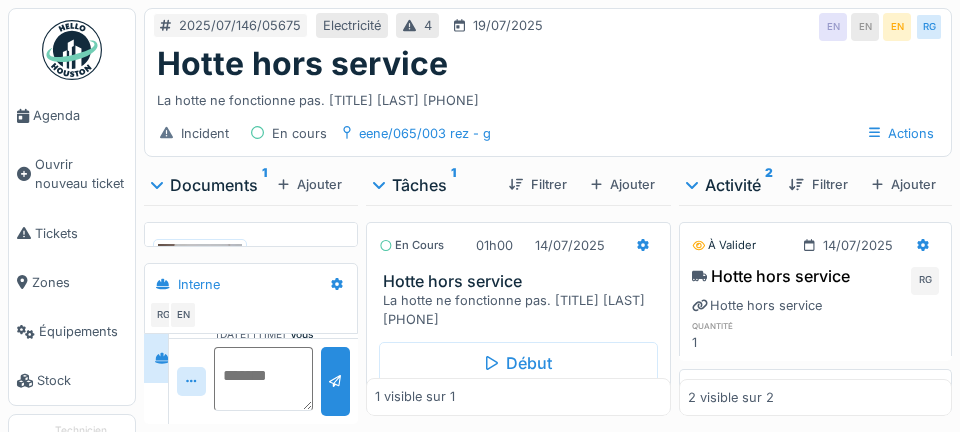 click at bounding box center (263, 379) 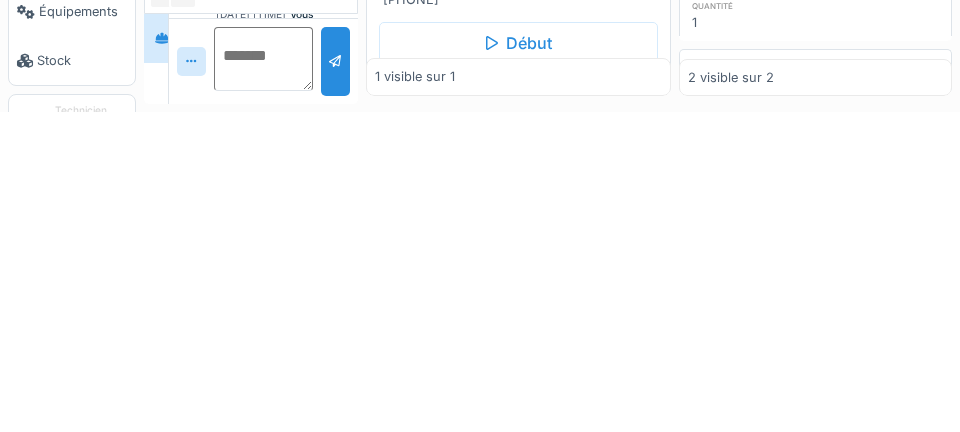 scroll, scrollTop: 86, scrollLeft: 0, axis: vertical 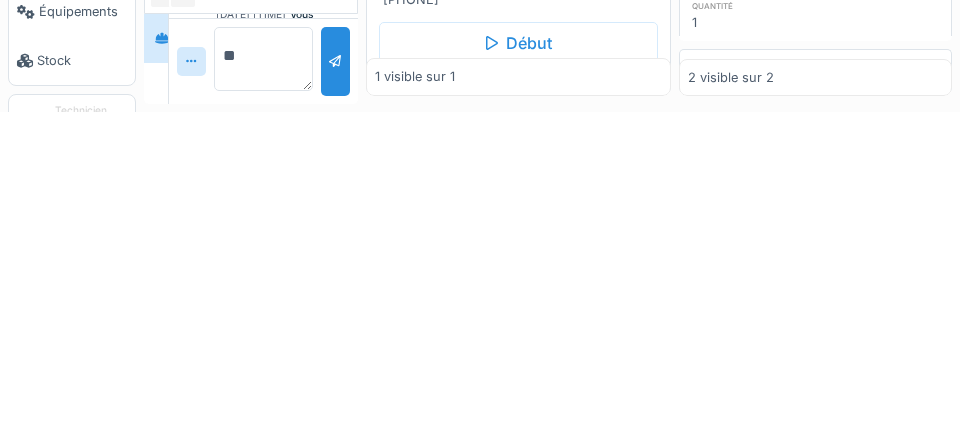 type on "*" 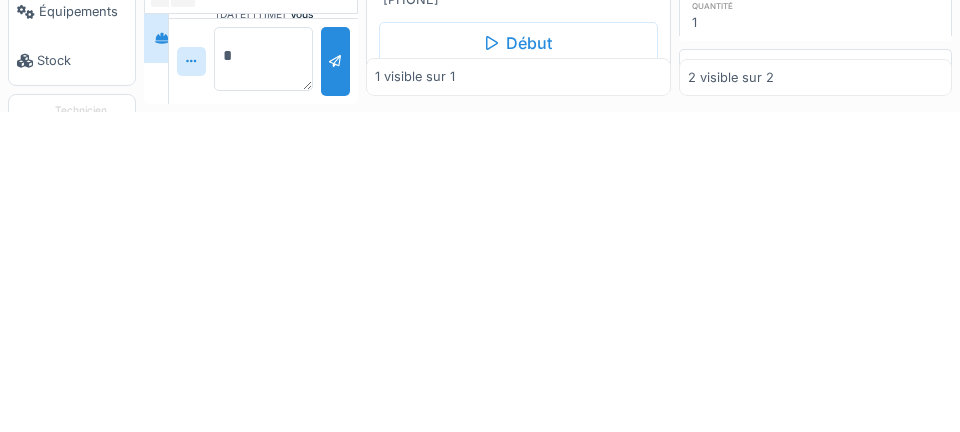 type 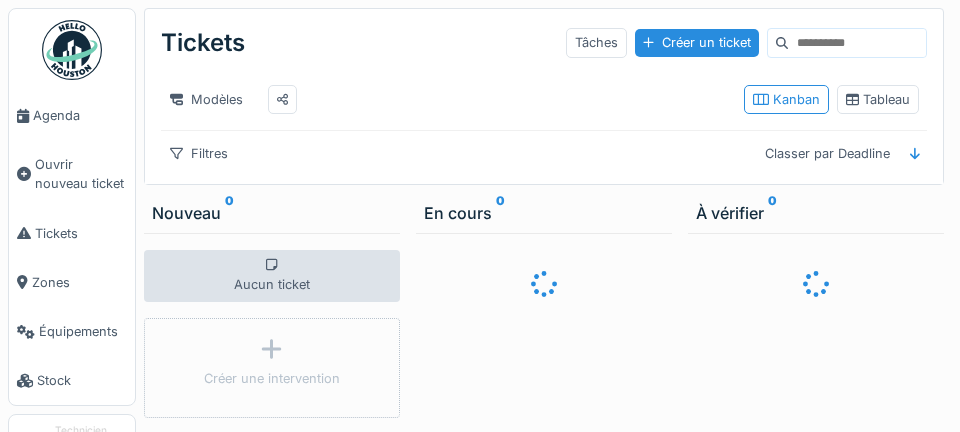 scroll, scrollTop: 0, scrollLeft: 0, axis: both 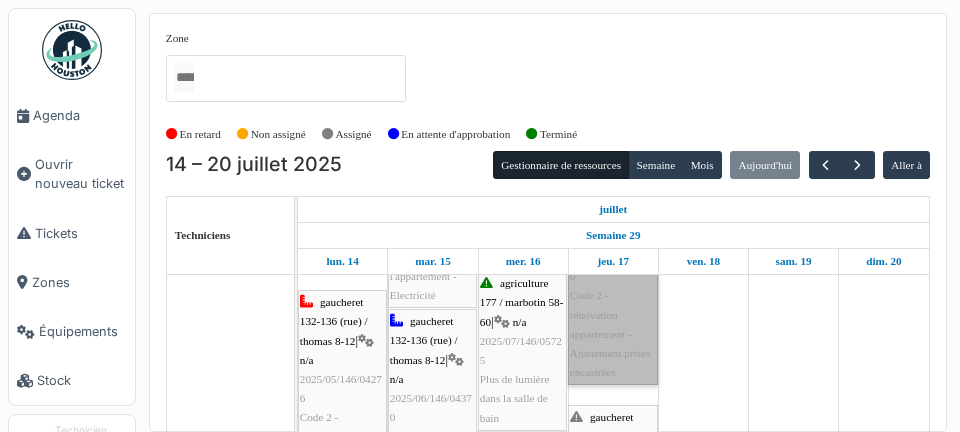 click on "gaucheret 132-136 (rue) / thomas 8-12
|     n/a
2025/06/146/04370
Code 2 - rénovation appartement - Ajustement prises encastrées" at bounding box center (613, 276) 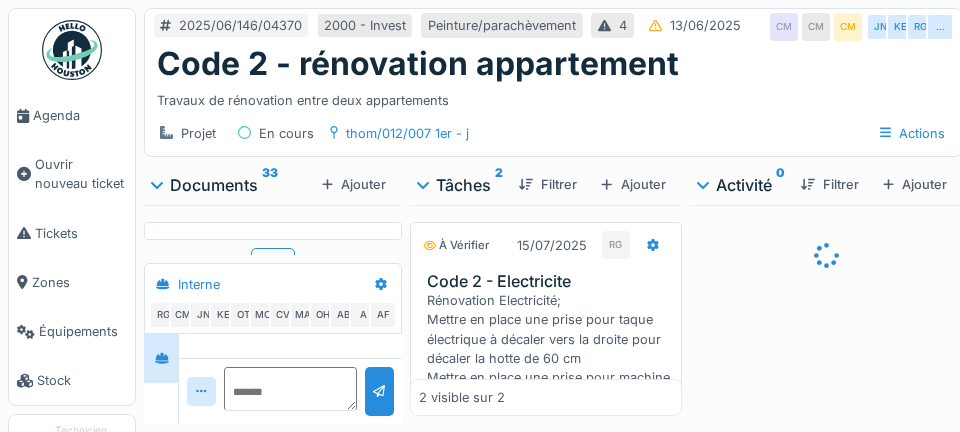 scroll, scrollTop: 0, scrollLeft: 0, axis: both 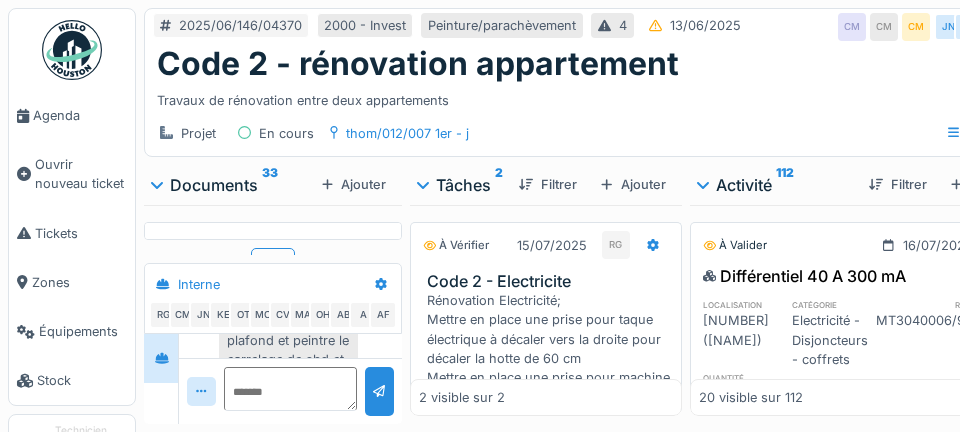 click 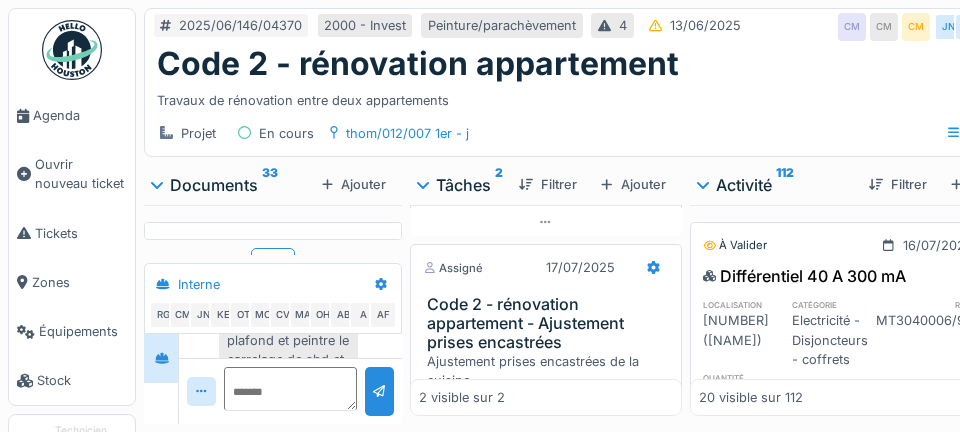 scroll, scrollTop: 525, scrollLeft: 0, axis: vertical 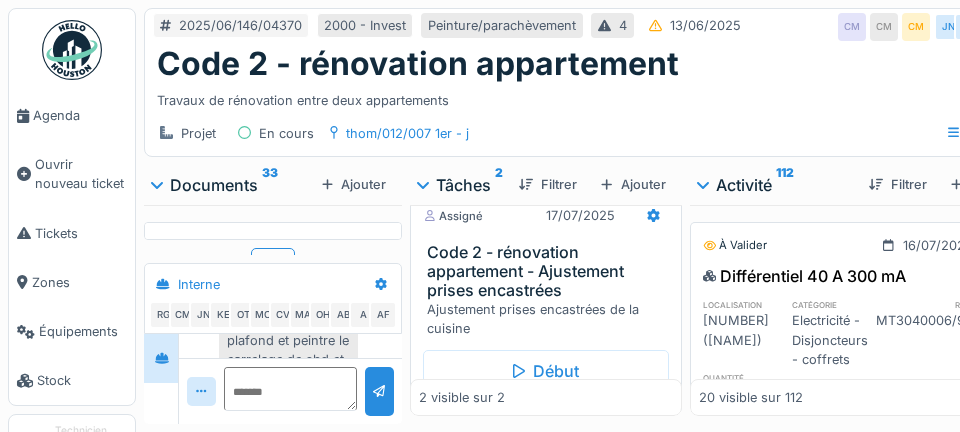 click on "Code 2 - rénovation appartement - Ajustement prises encastrées" at bounding box center (550, 272) 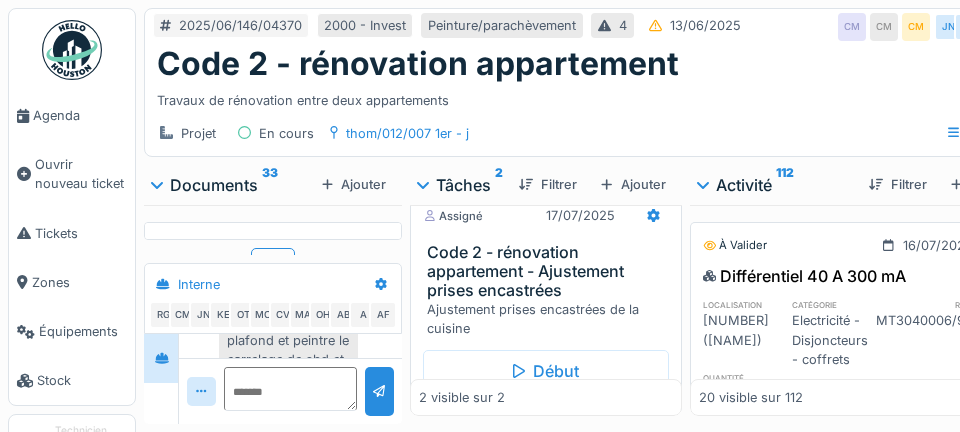 scroll, scrollTop: 60, scrollLeft: 0, axis: vertical 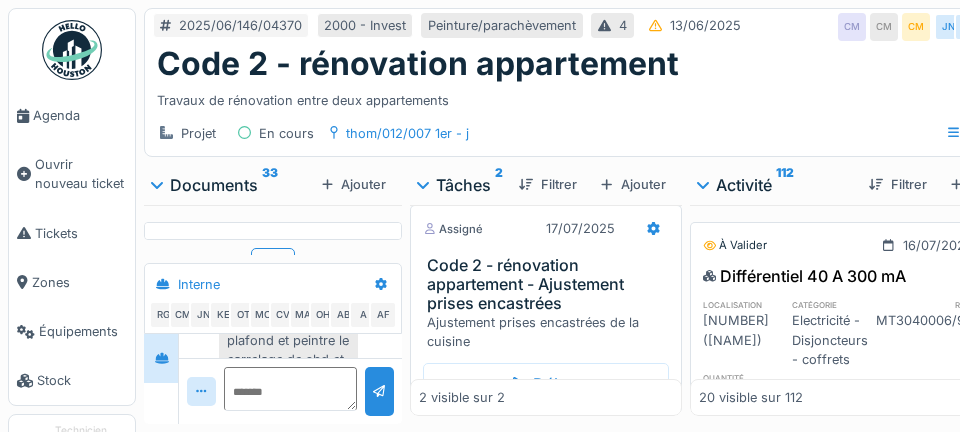 click on "2 visible sur 2" at bounding box center [546, 397] 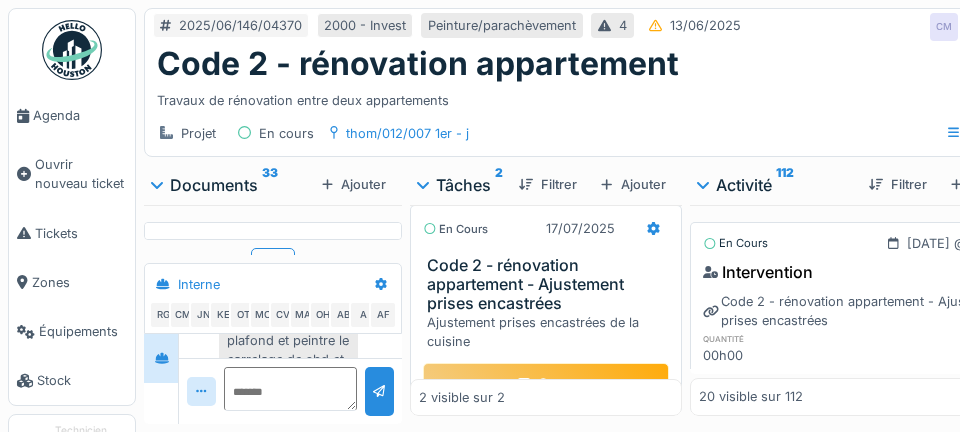 click at bounding box center [653, 228] 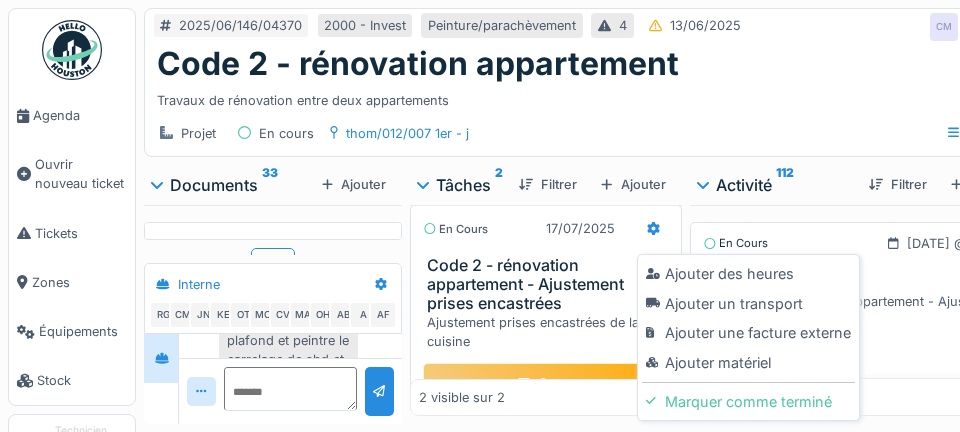 click on "Ajouter un transport" at bounding box center [748, 304] 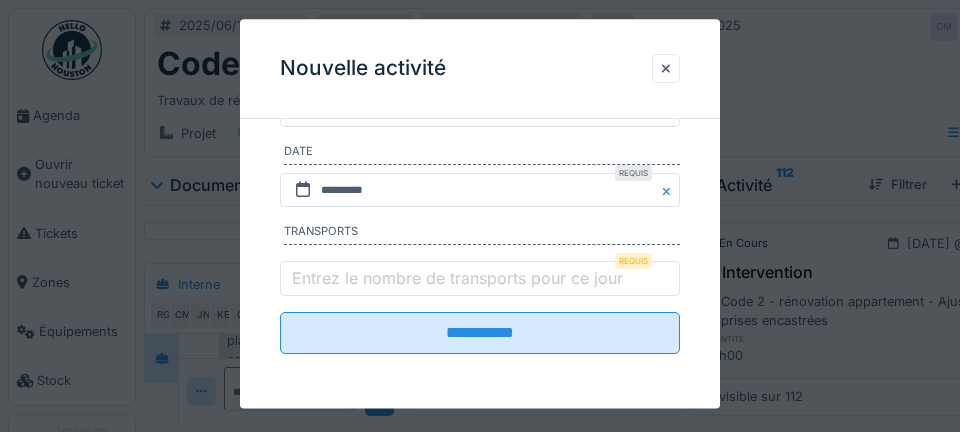 scroll, scrollTop: 403, scrollLeft: 0, axis: vertical 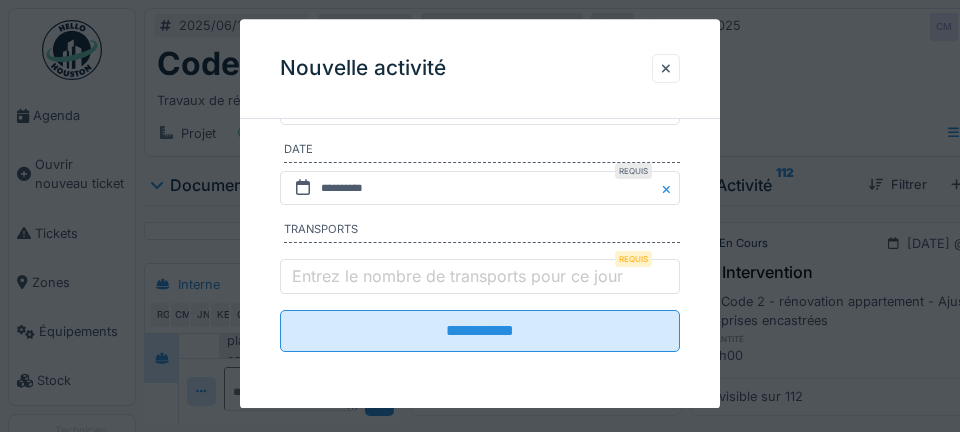 click on "Entrez le nombre de transports pour ce jour" at bounding box center [457, 276] 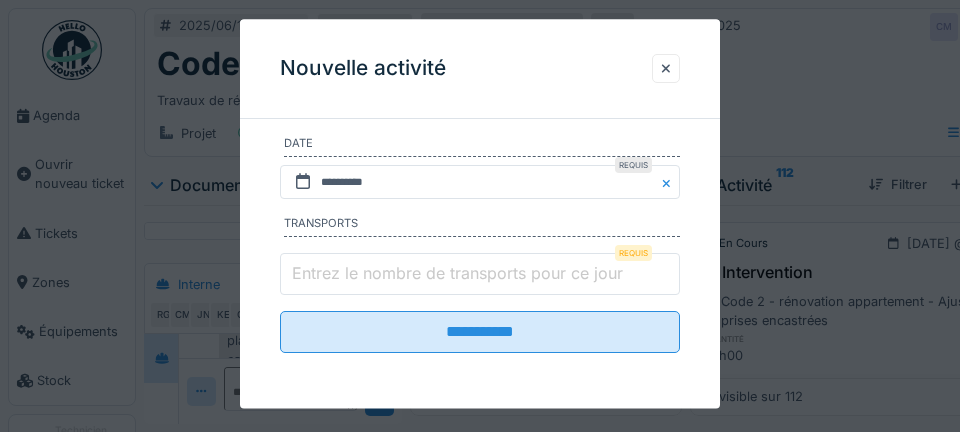 click on "Entrez le nombre de transports pour ce jour" at bounding box center (480, 275) 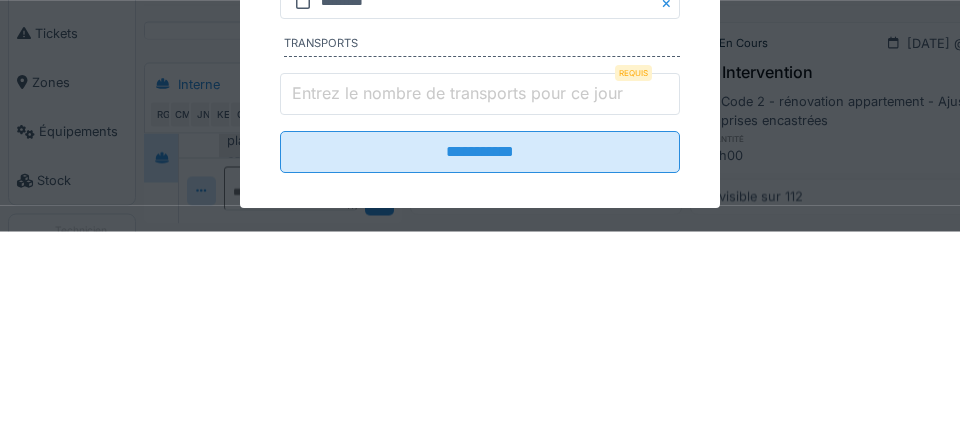 scroll, scrollTop: 410, scrollLeft: 0, axis: vertical 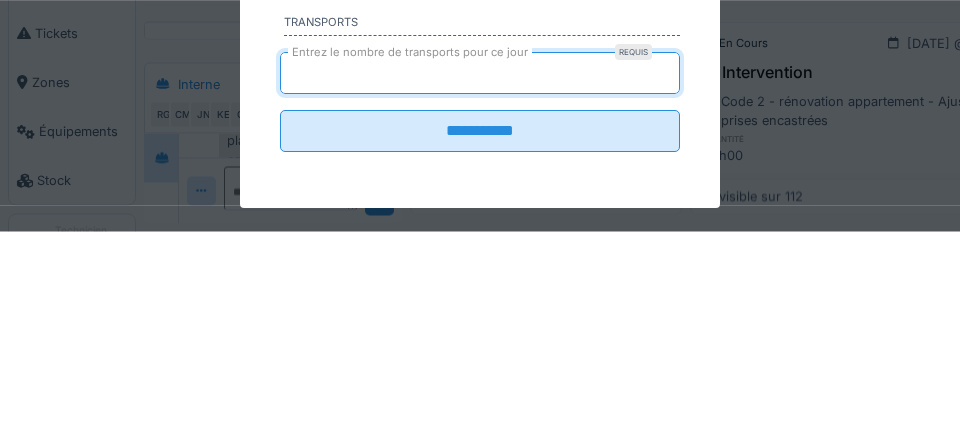 type on "*" 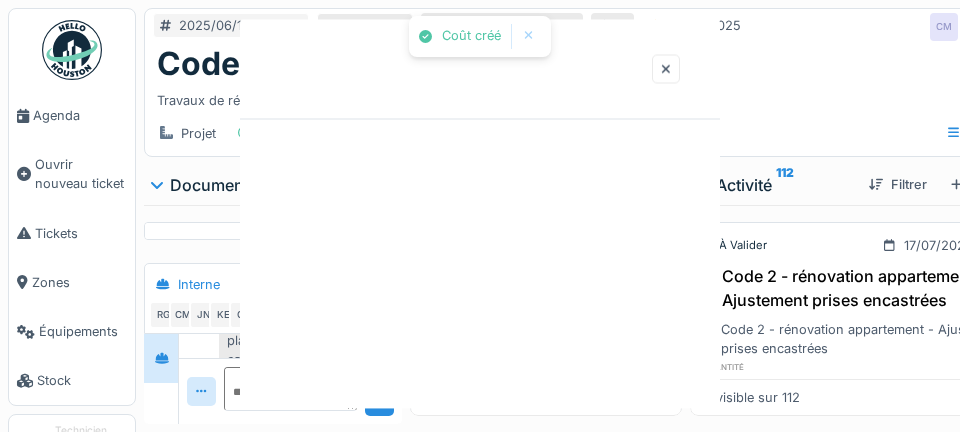 scroll, scrollTop: 0, scrollLeft: 0, axis: both 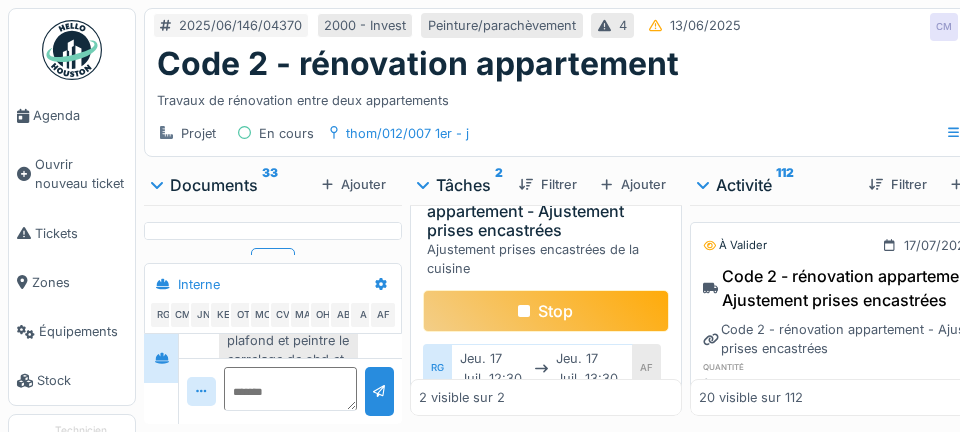 click on "Agenda" at bounding box center [80, 115] 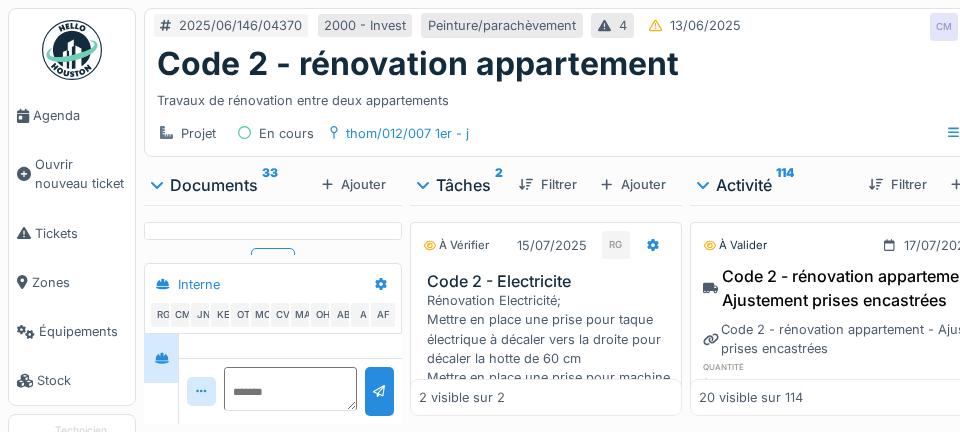 scroll, scrollTop: 556, scrollLeft: 0, axis: vertical 